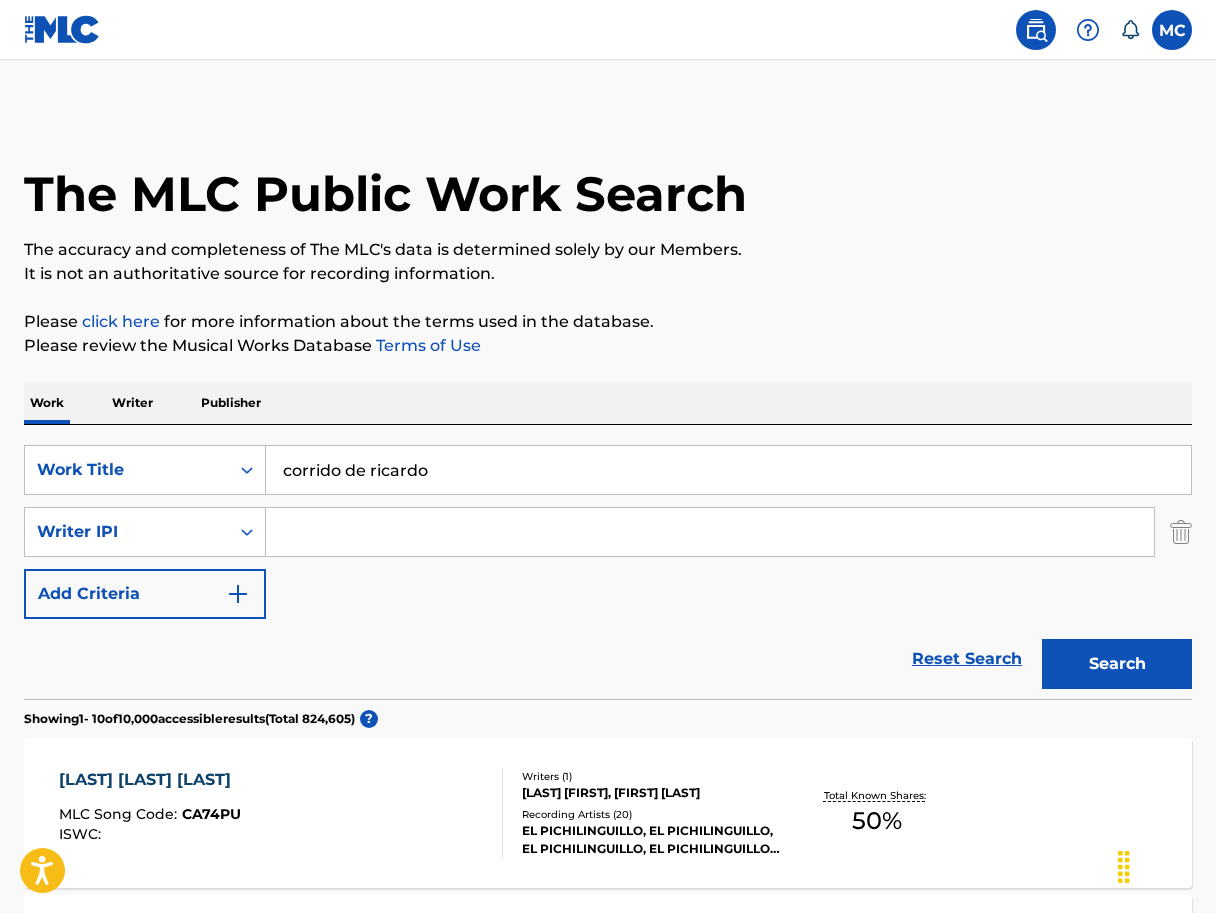 scroll, scrollTop: 213, scrollLeft: 0, axis: vertical 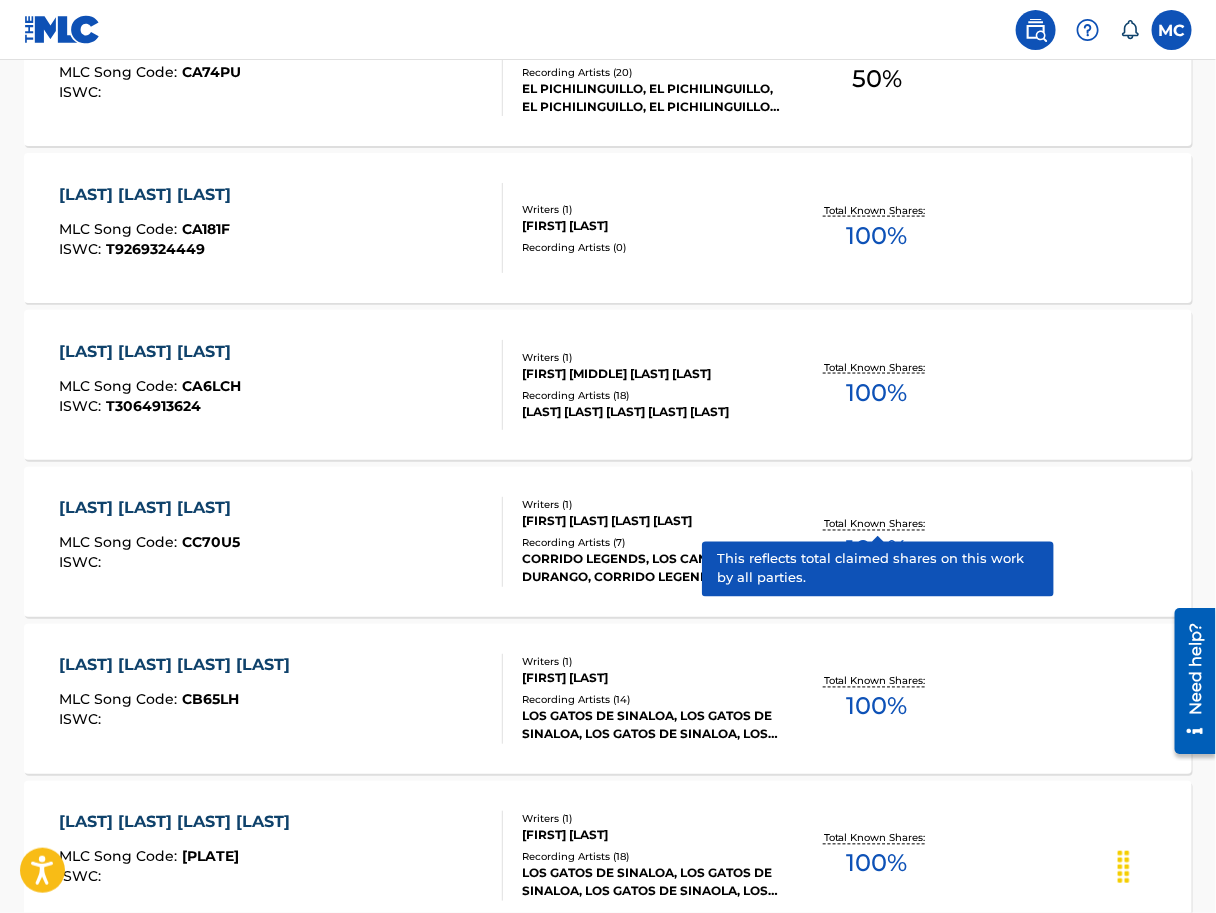 click on "[FIRST] [MIDDLE] [LAST] [LAST]" at bounding box center [651, 374] 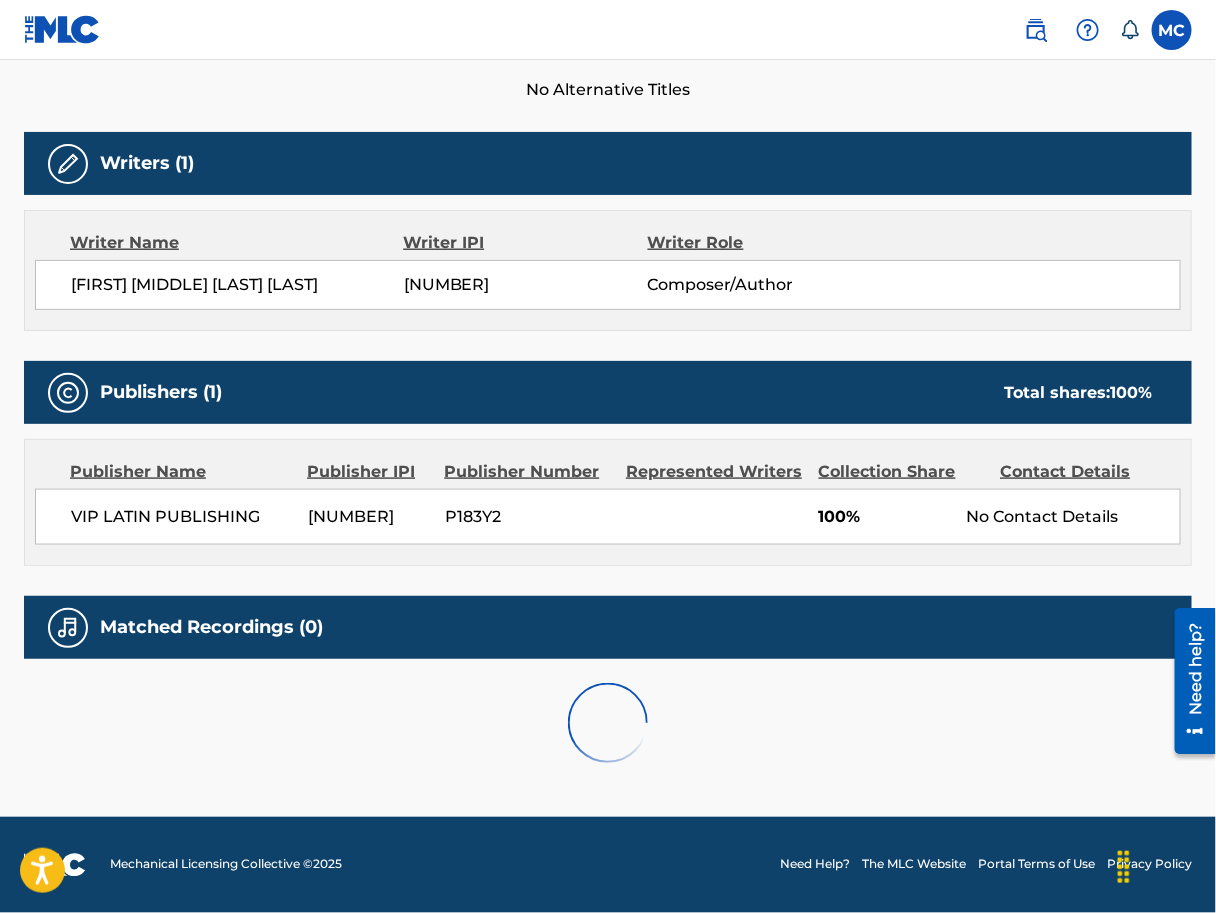 scroll, scrollTop: 0, scrollLeft: 0, axis: both 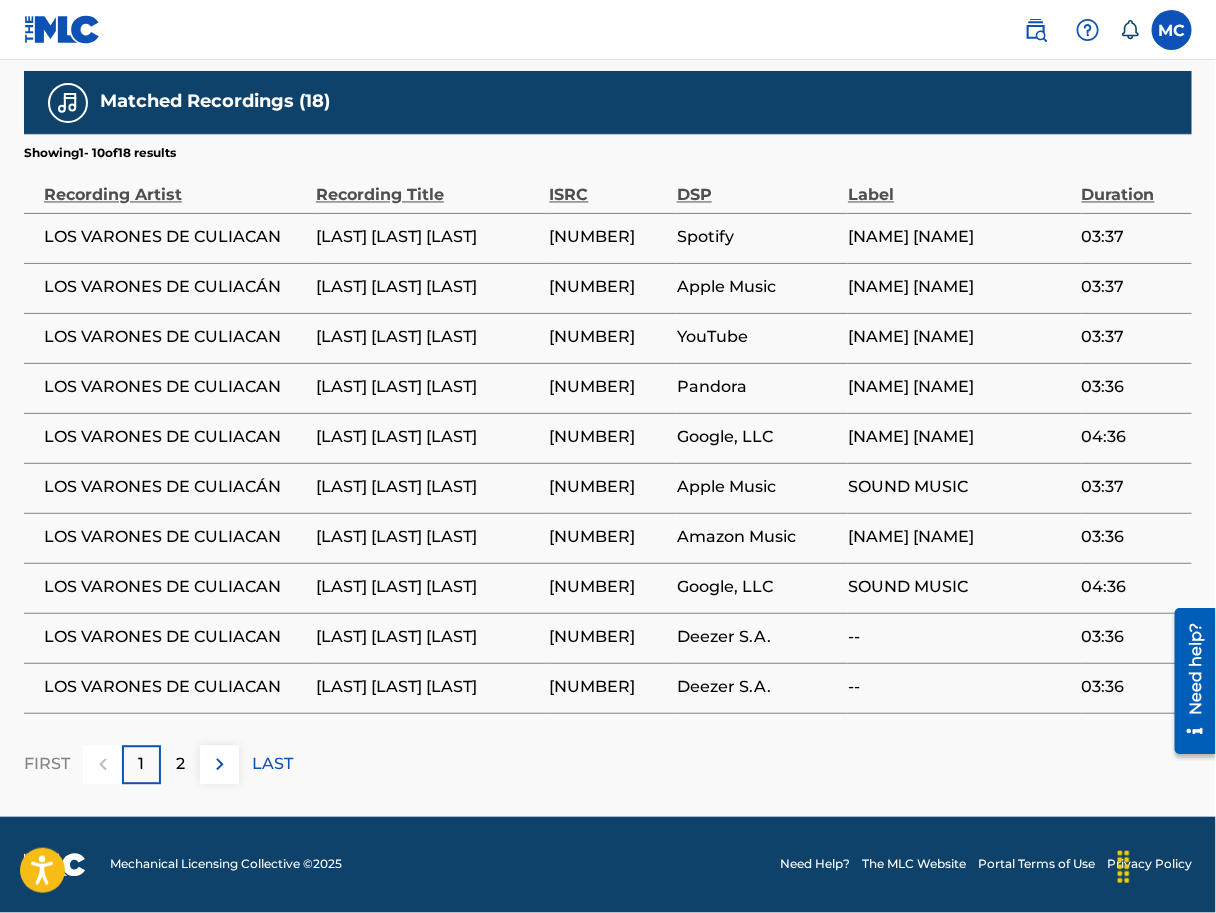 click on "2" at bounding box center (180, 765) 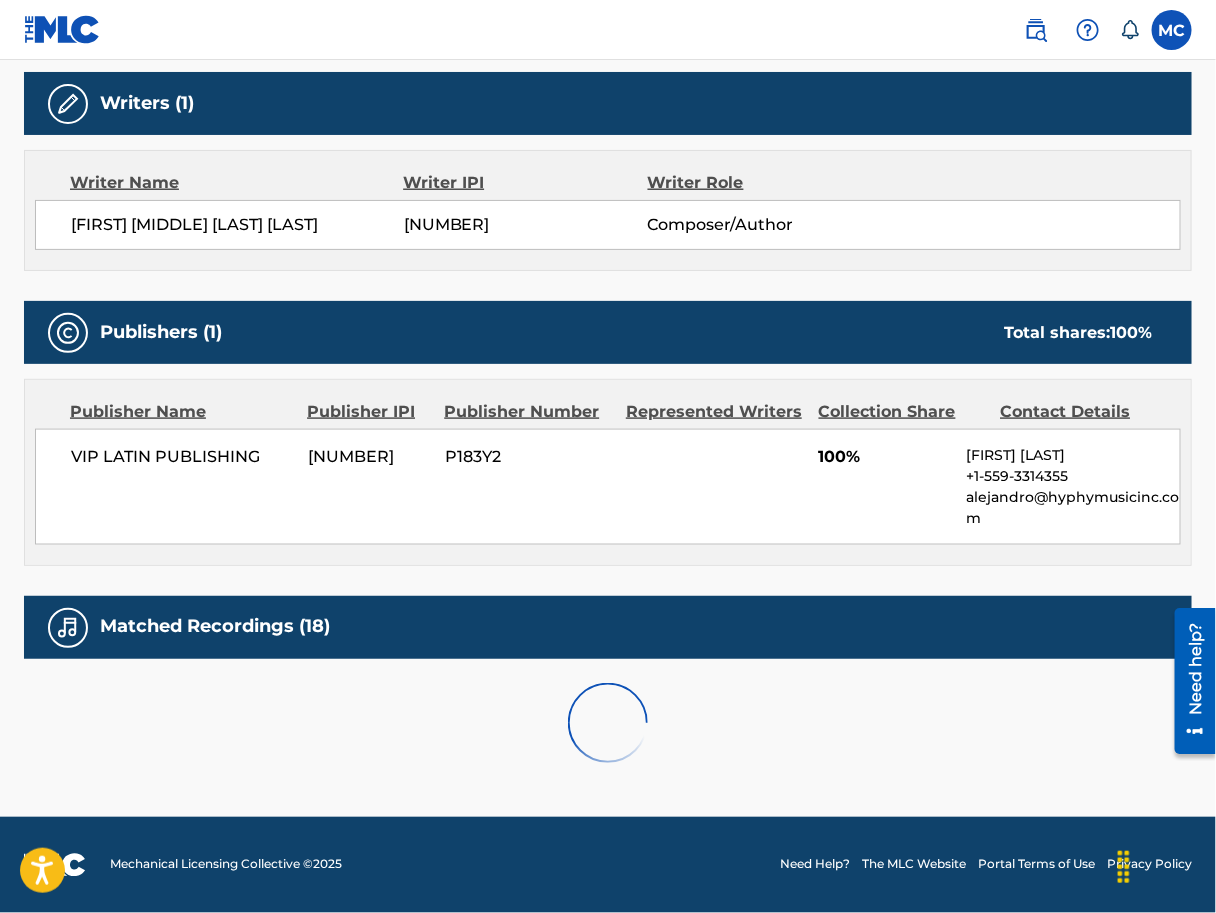 scroll, scrollTop: 1060, scrollLeft: 0, axis: vertical 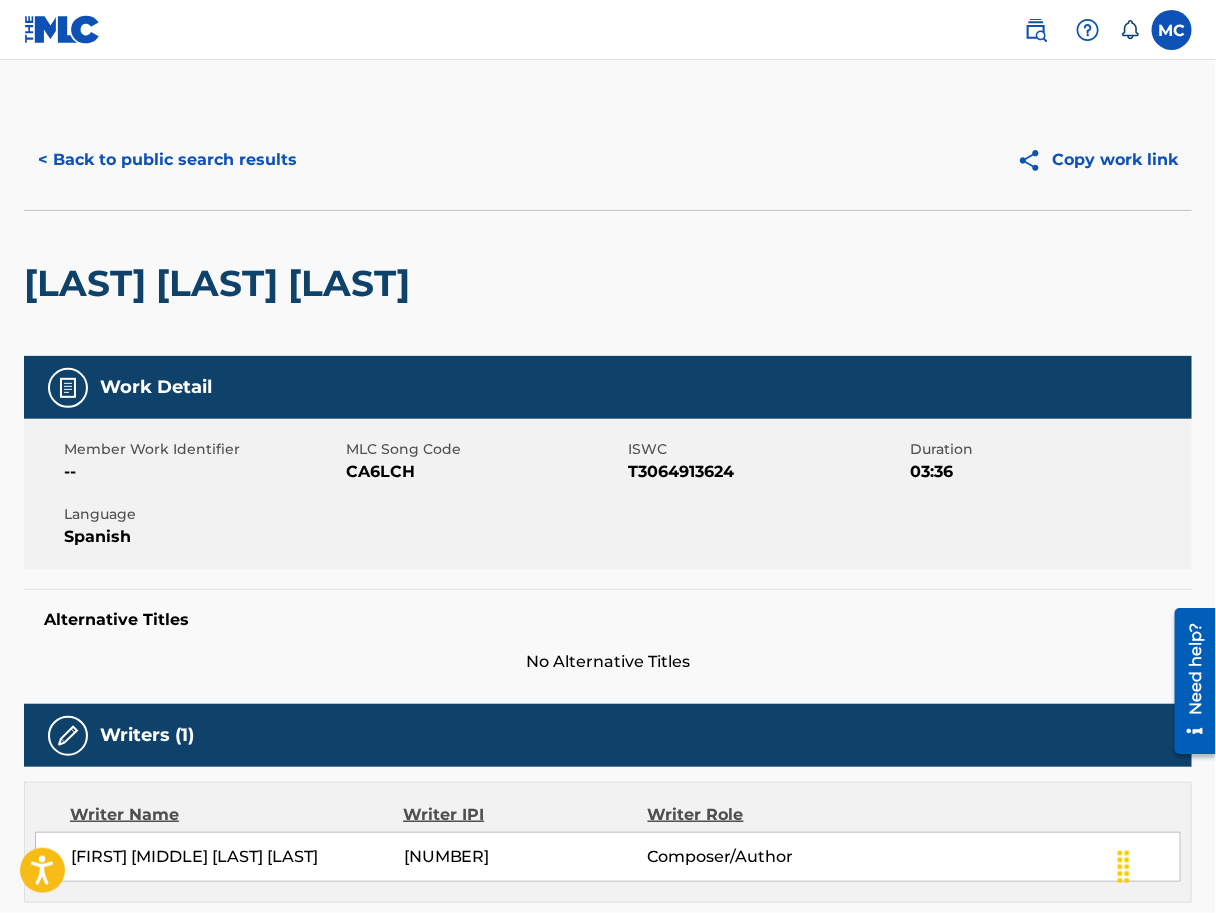 click on "< Back to public search results" at bounding box center [167, 160] 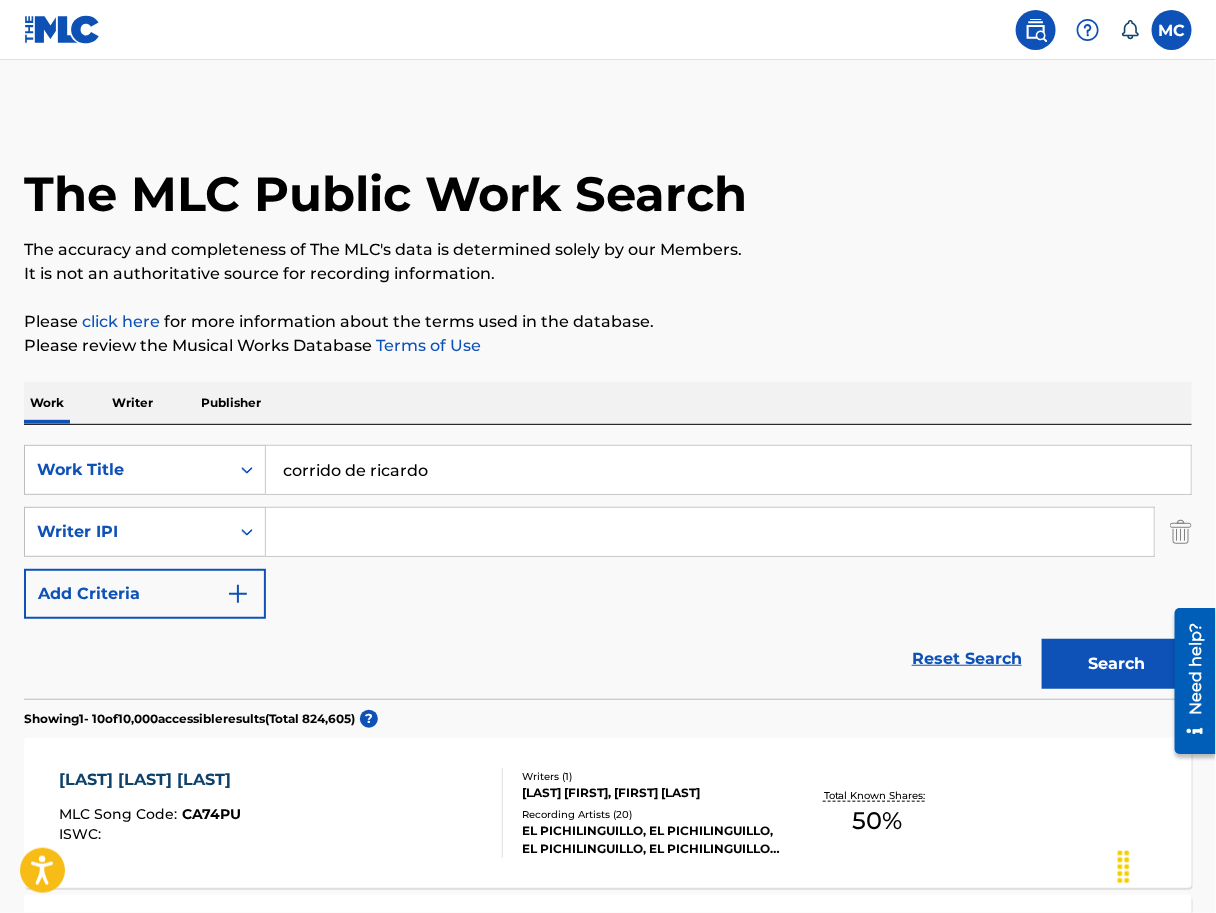 scroll, scrollTop: 856, scrollLeft: 0, axis: vertical 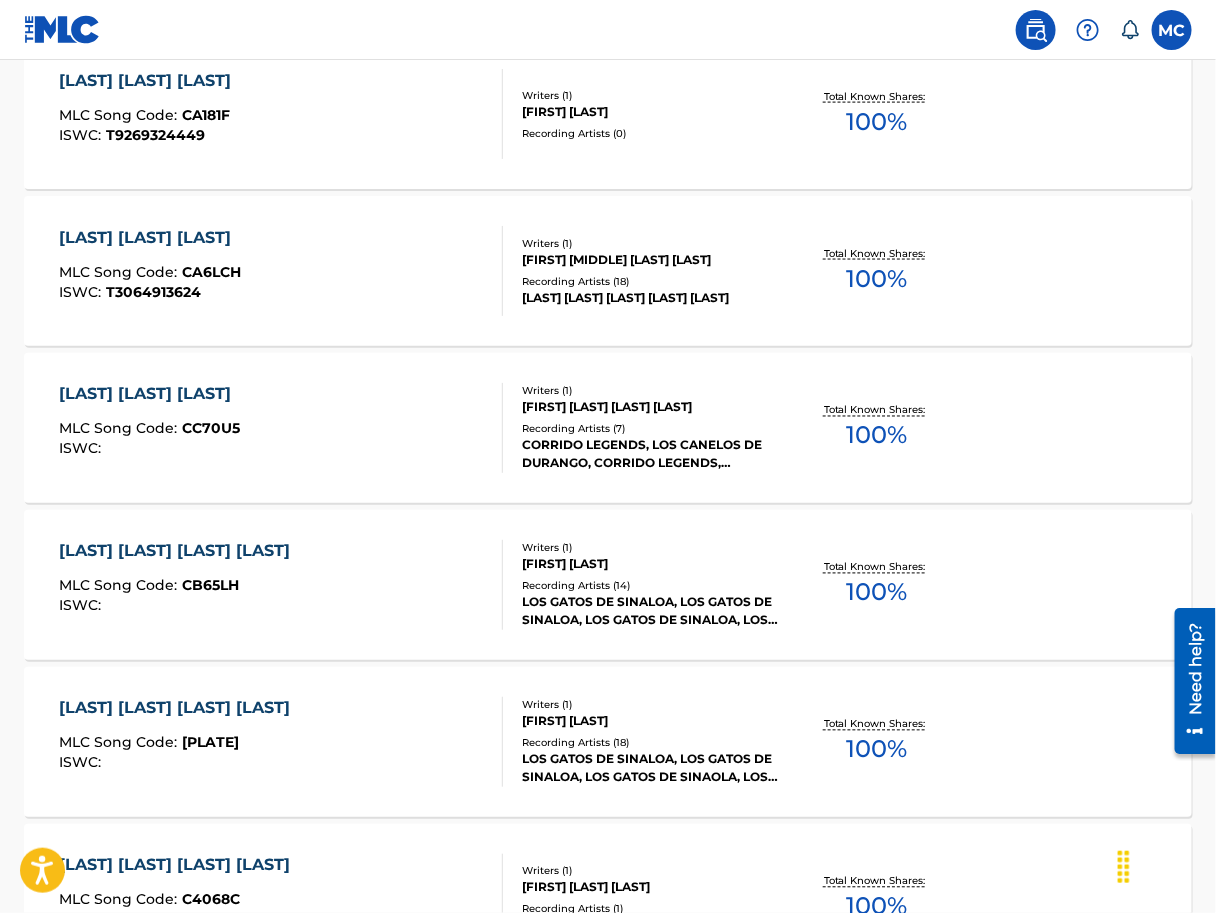 click on "[FIRST] [LAST] [LAST] [LAST]" at bounding box center (651, 408) 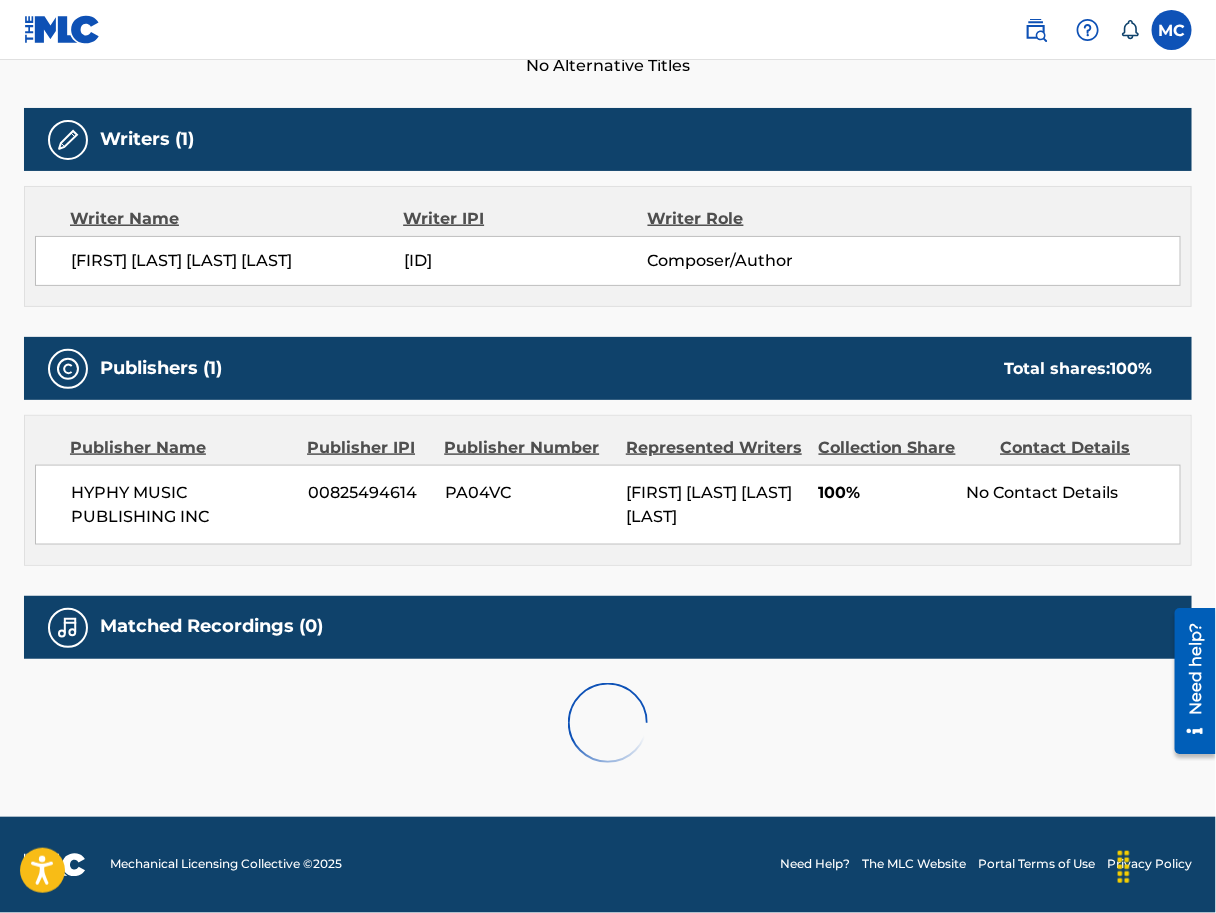 scroll, scrollTop: 0, scrollLeft: 0, axis: both 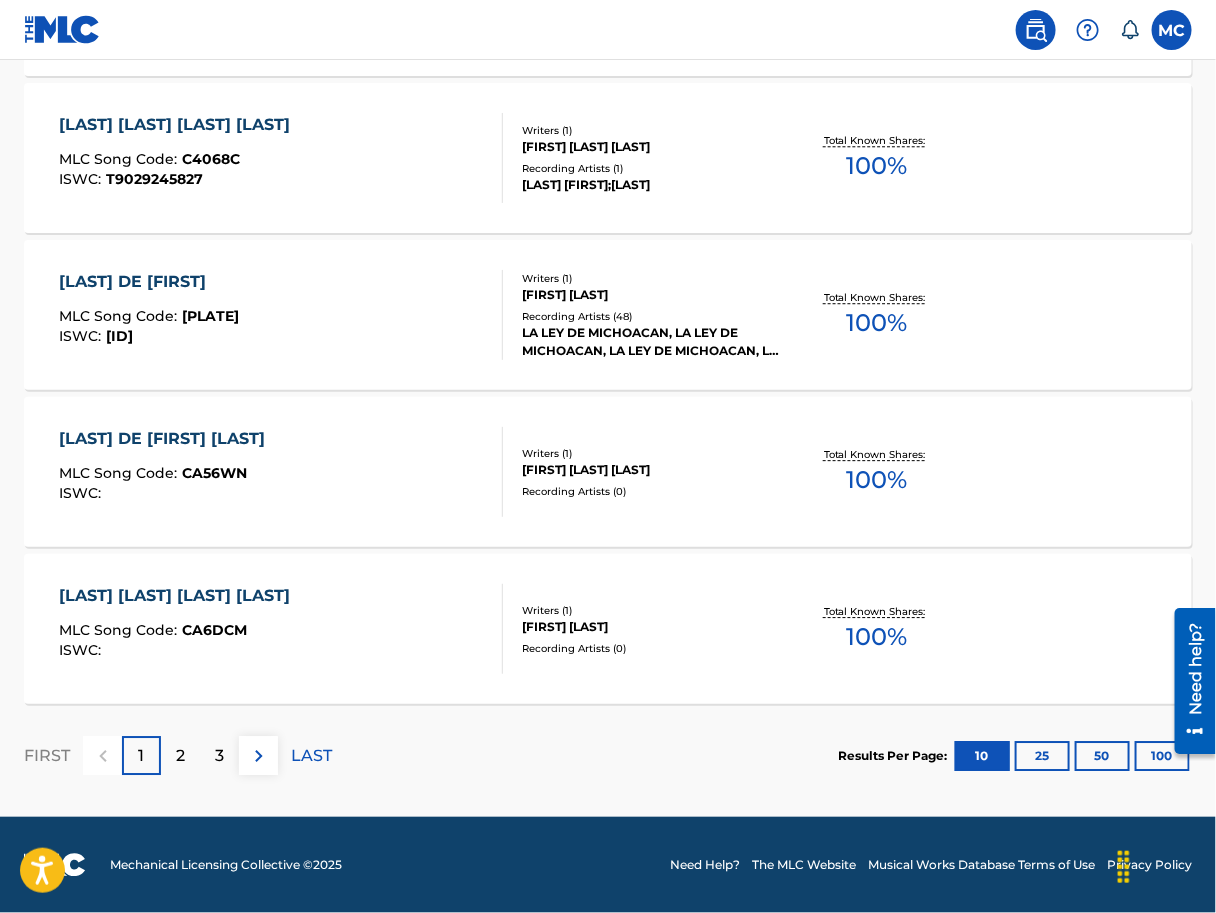 click on "Recording Artists ( 48 )" at bounding box center [651, 316] 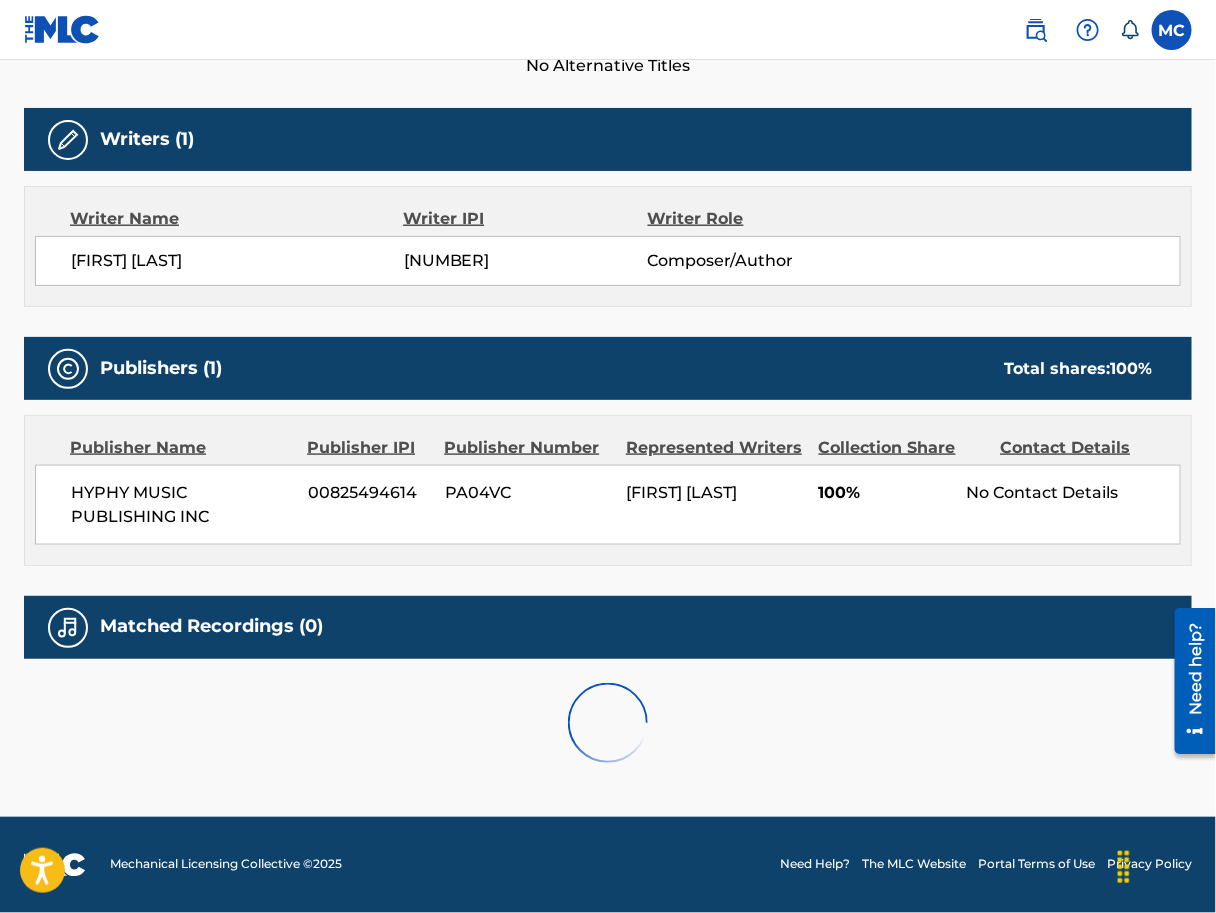 scroll, scrollTop: 0, scrollLeft: 0, axis: both 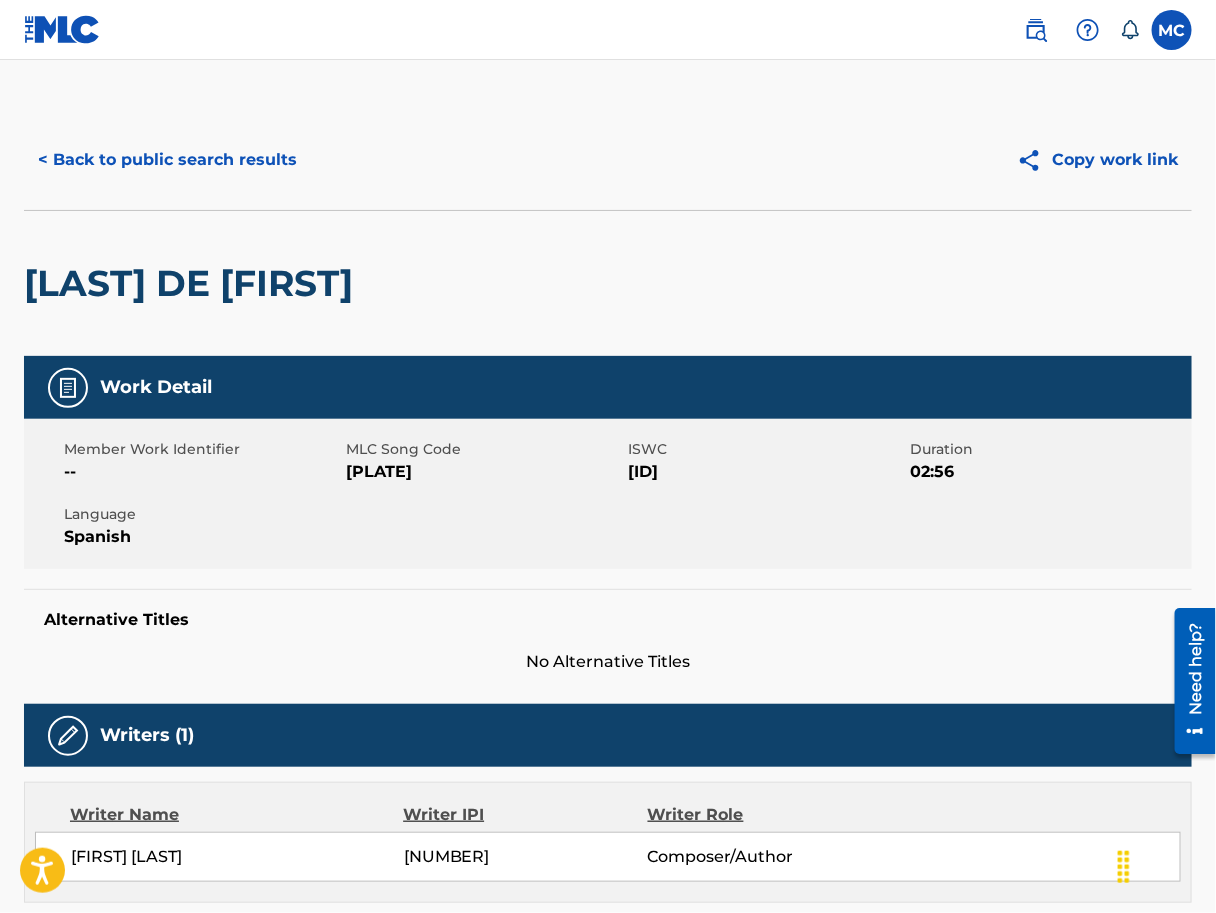 click on "[LAST] DE [FIRST]" at bounding box center (608, 283) 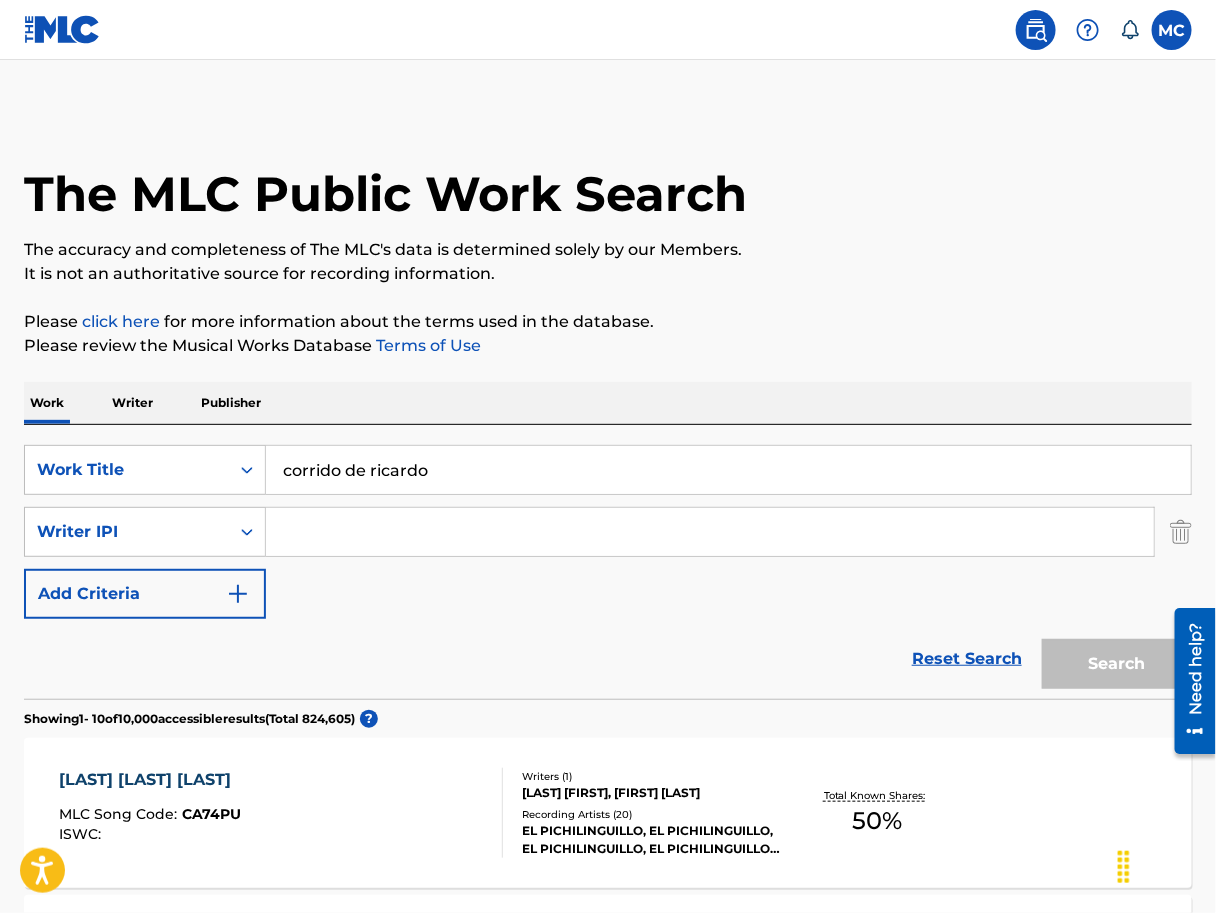 scroll, scrollTop: 1597, scrollLeft: 0, axis: vertical 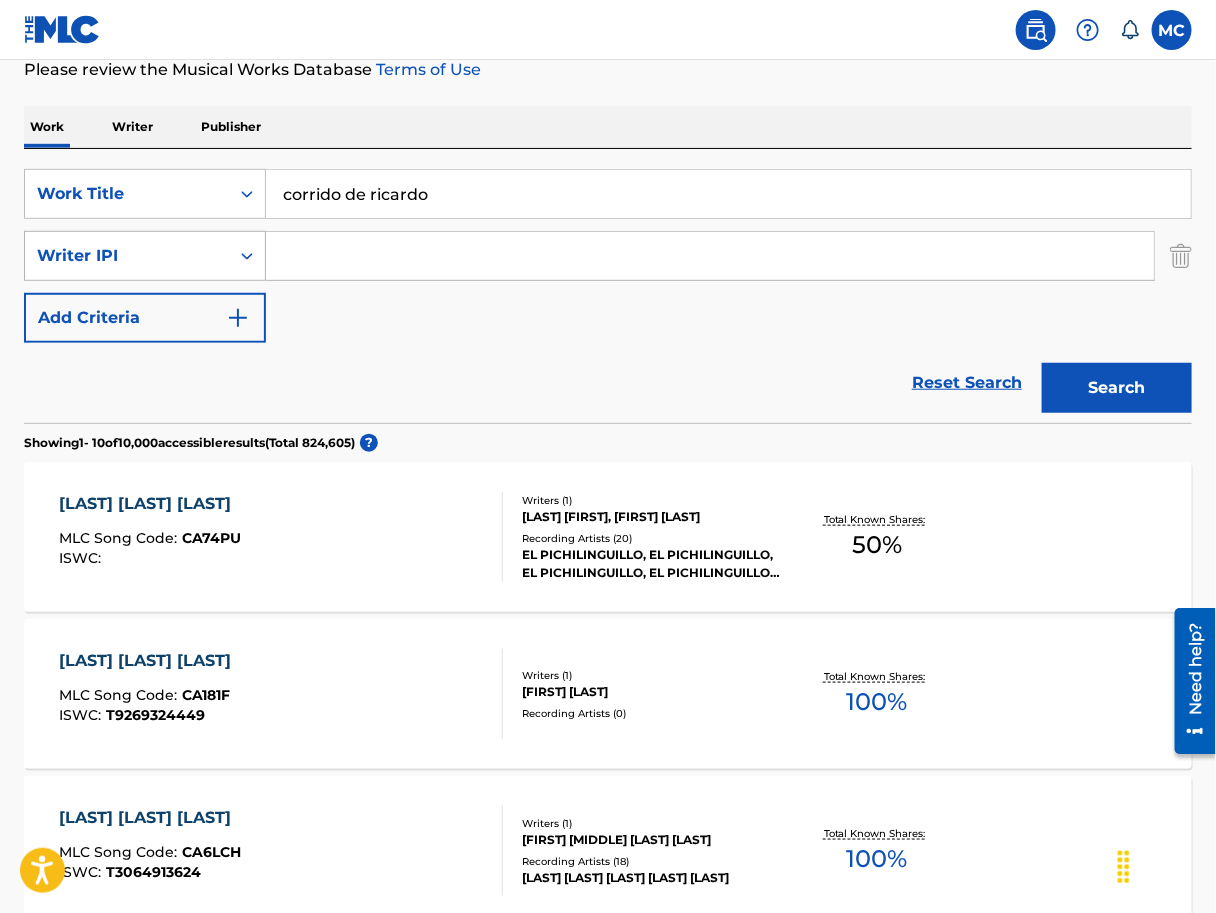 click 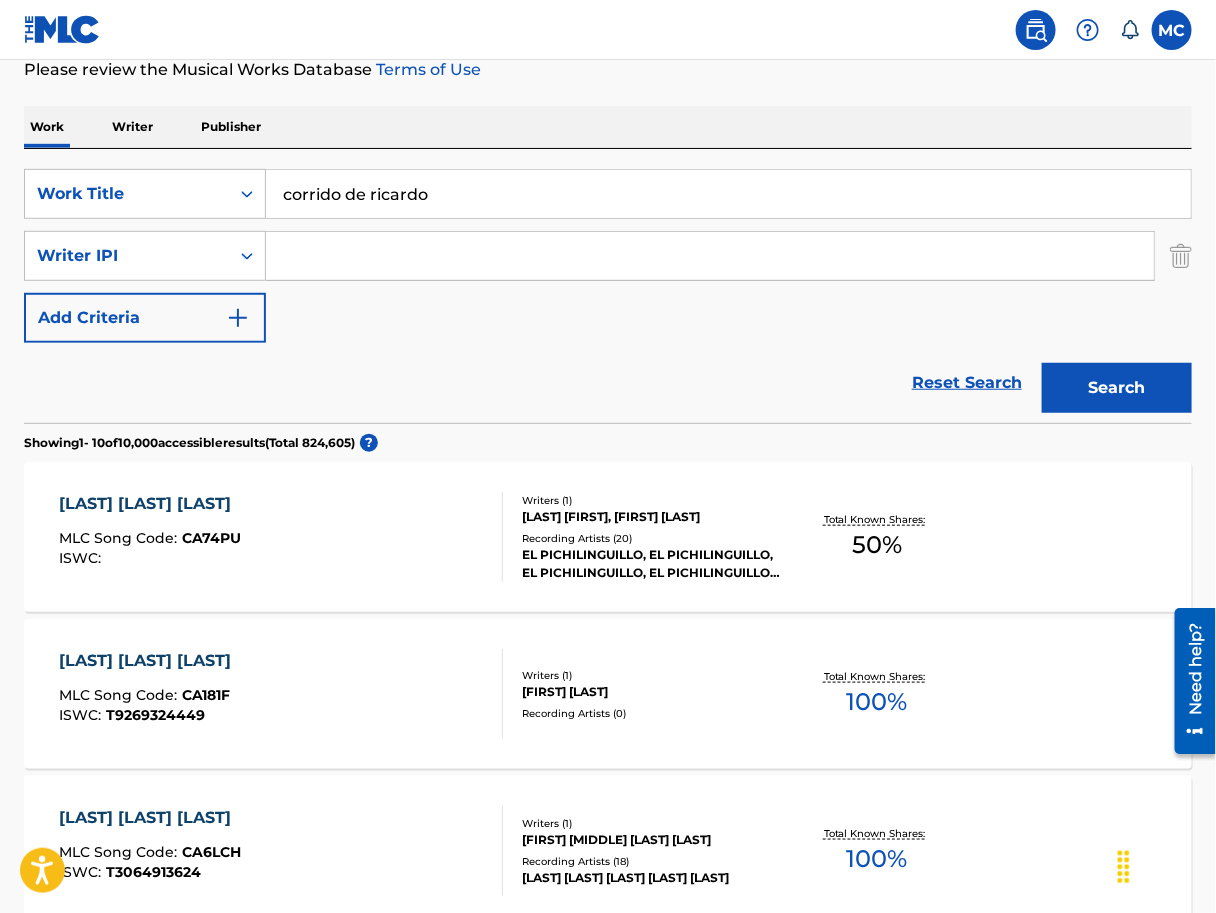 paste on "00182528755" 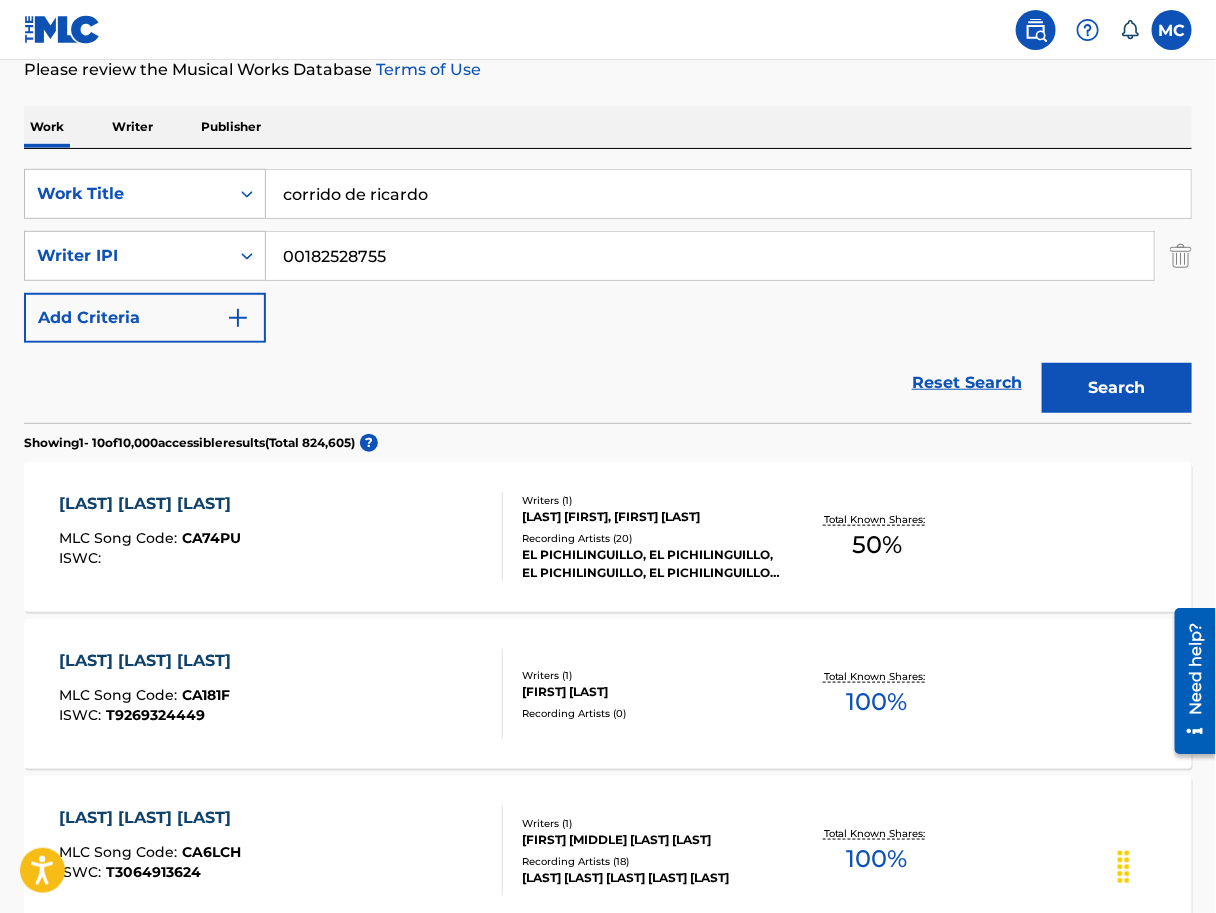 type on "00182528755" 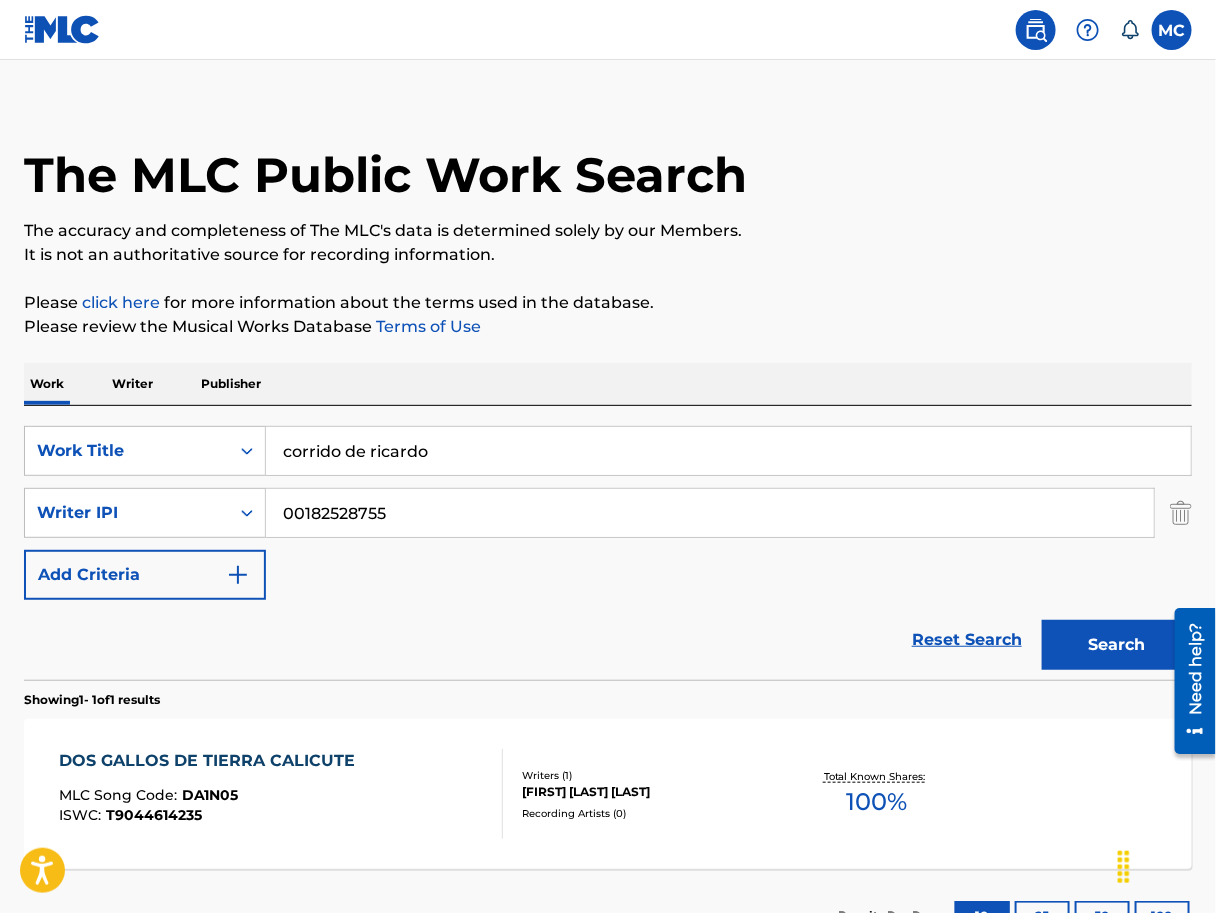scroll, scrollTop: 175, scrollLeft: 0, axis: vertical 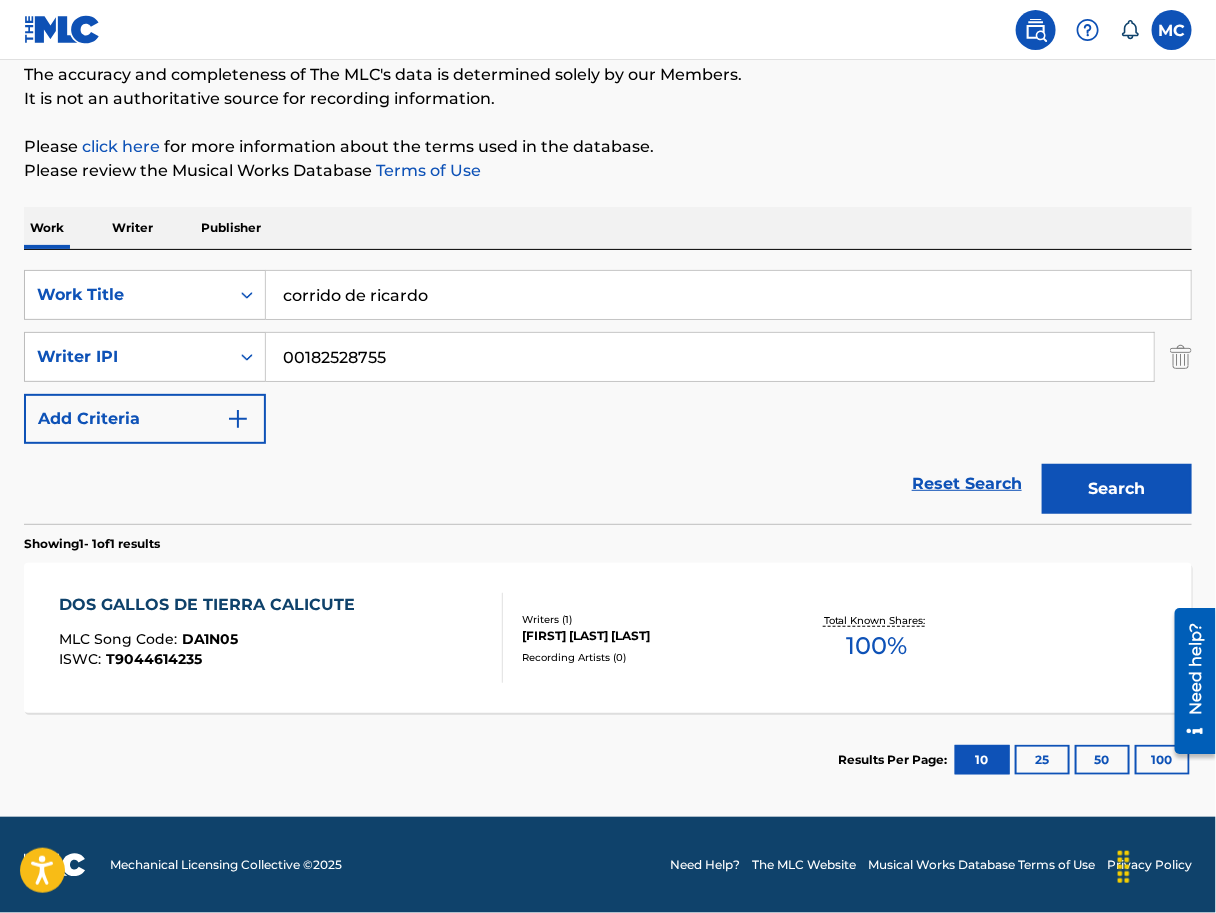 click on "Reset Search Search" at bounding box center (608, 484) 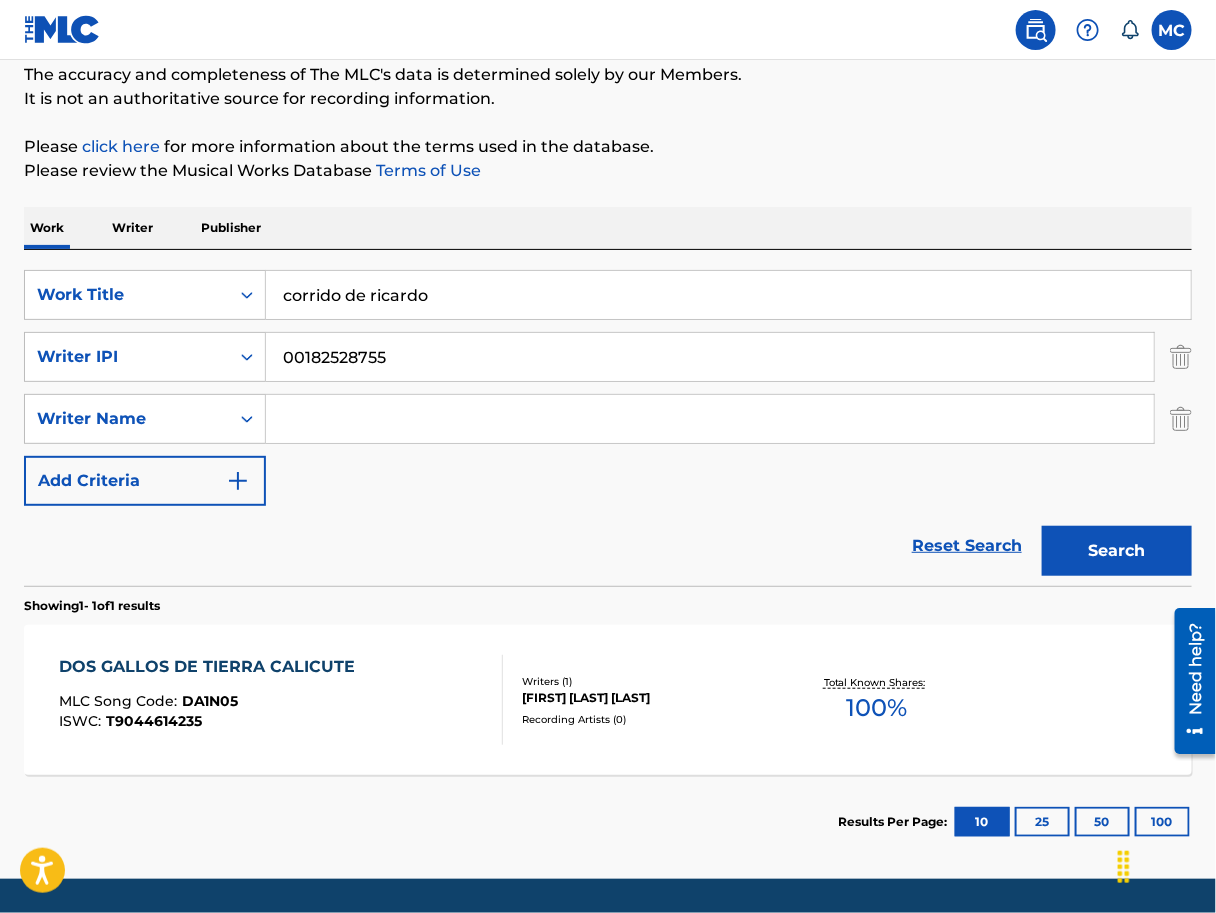 click at bounding box center (710, 419) 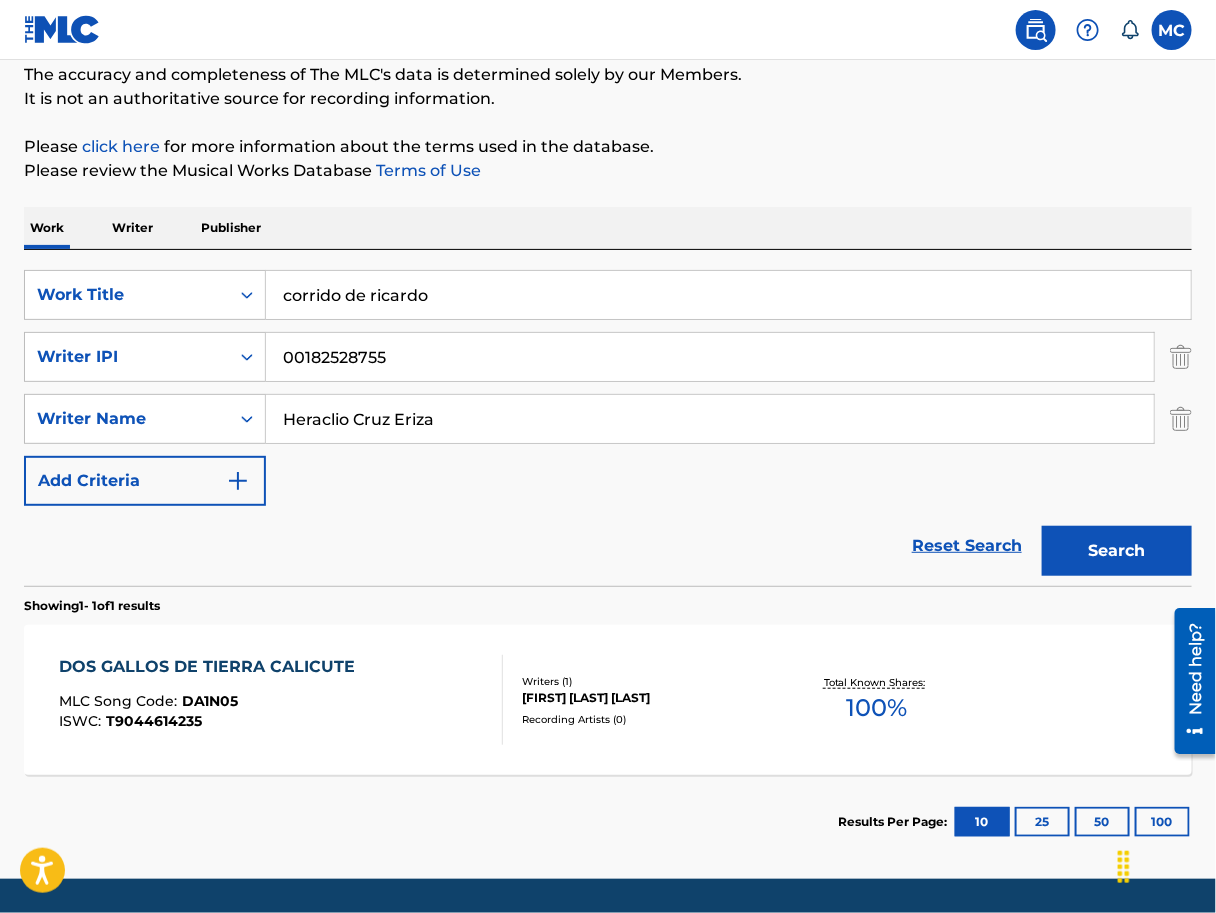 type on "Heraclio Cruz Eriza" 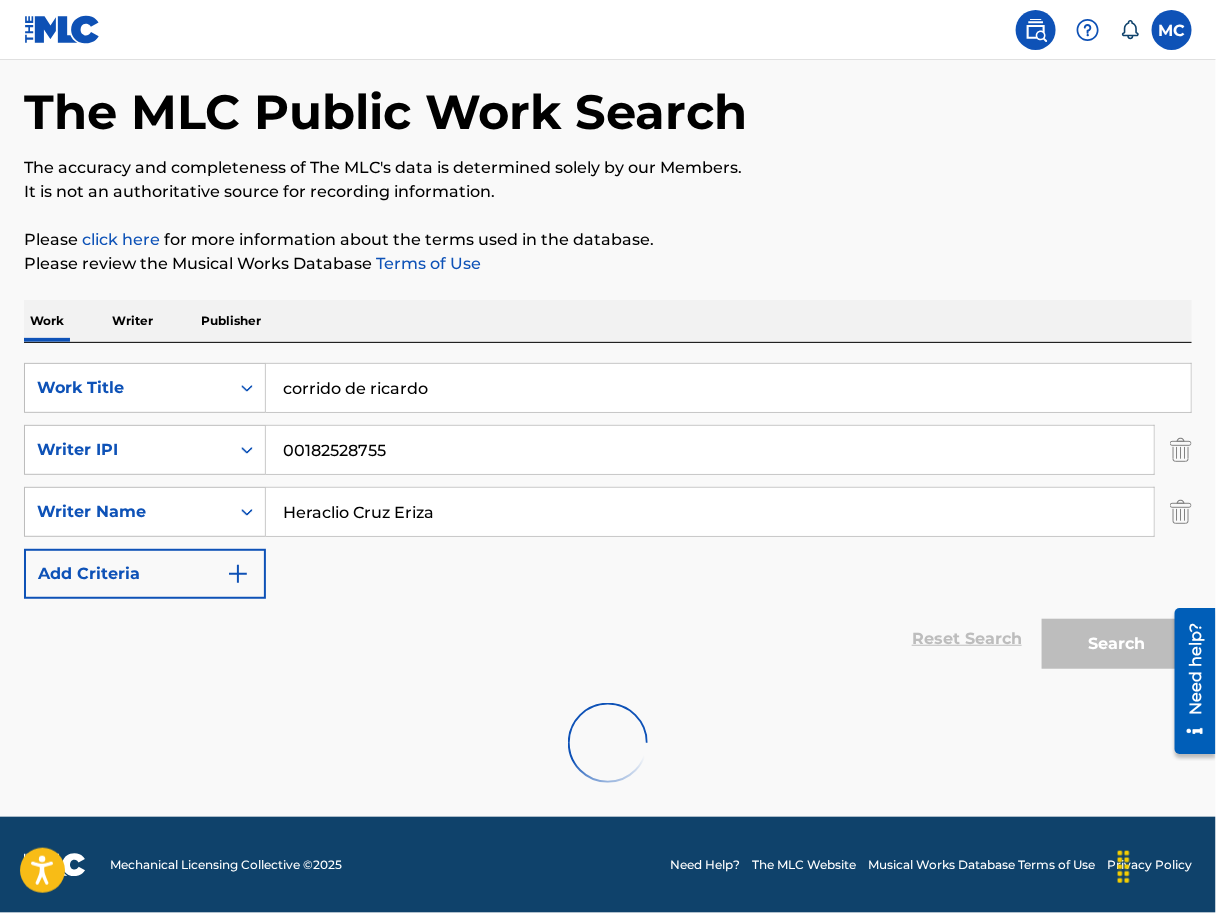 scroll, scrollTop: 175, scrollLeft: 0, axis: vertical 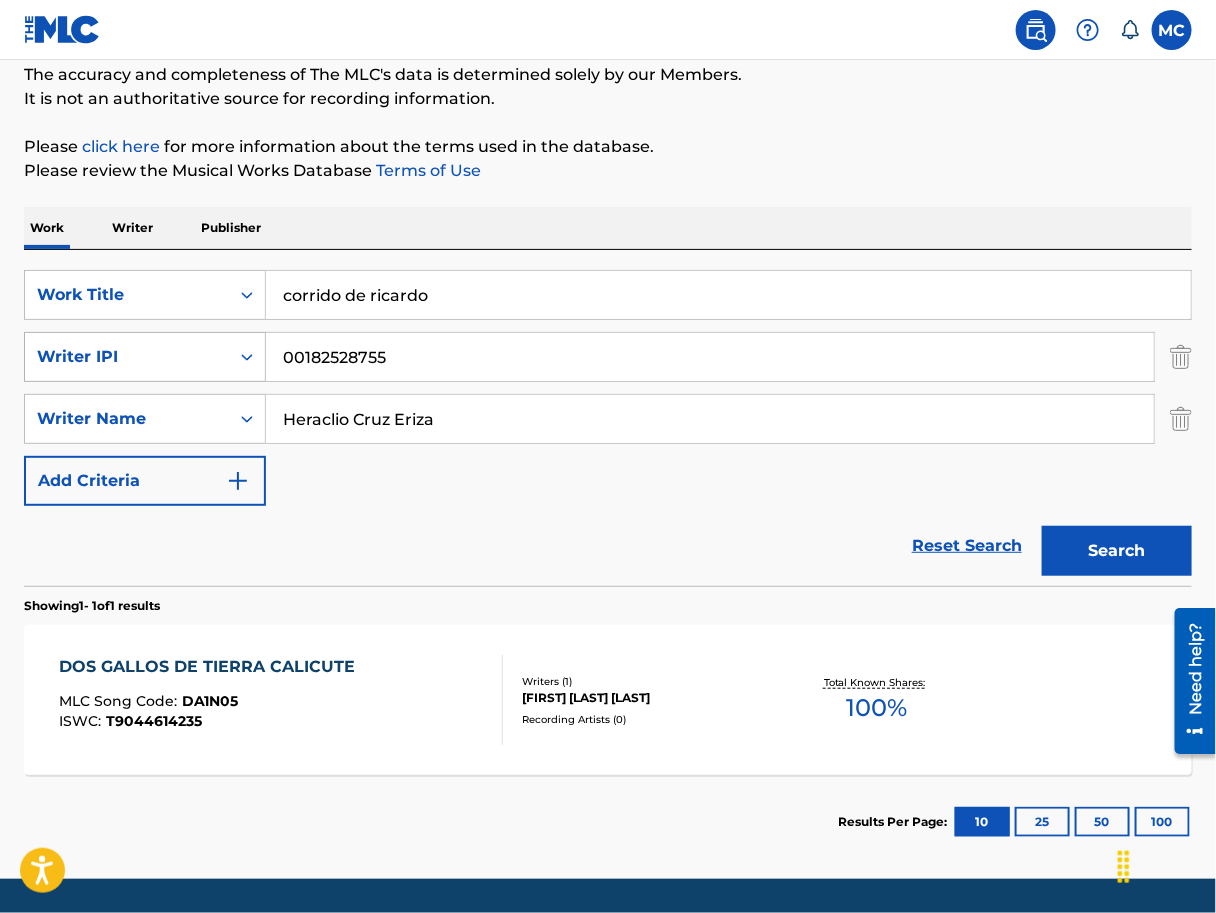 click 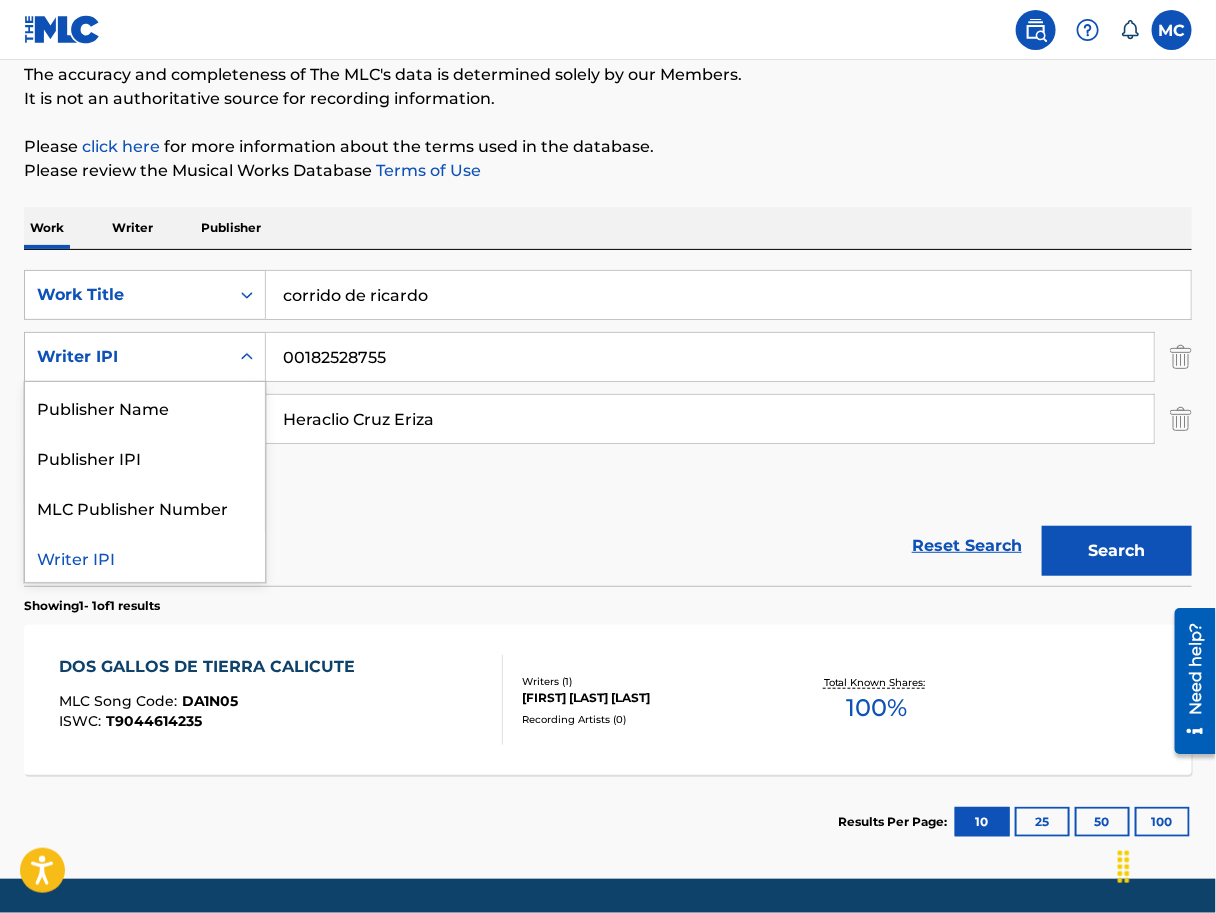 click on "Publisher" at bounding box center (231, 228) 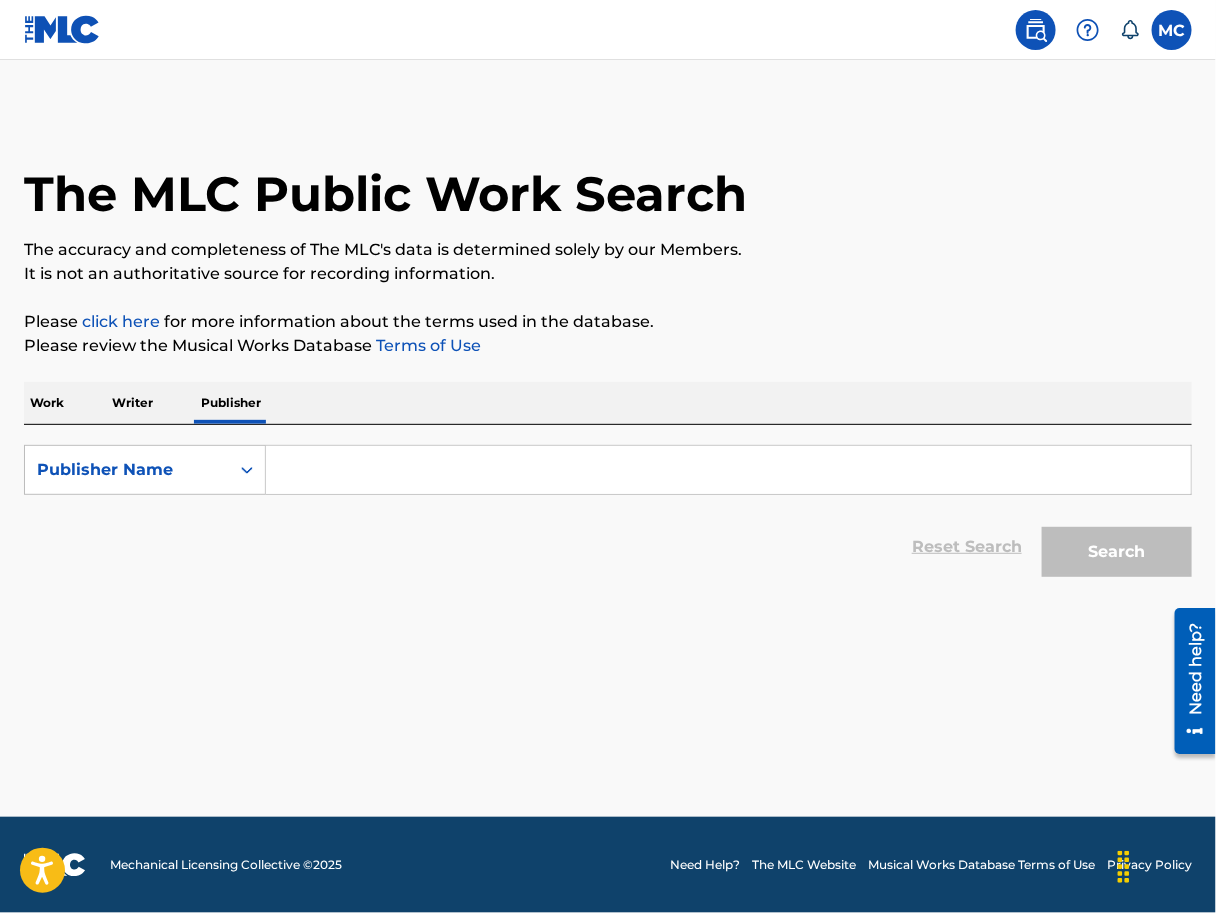 scroll, scrollTop: 0, scrollLeft: 0, axis: both 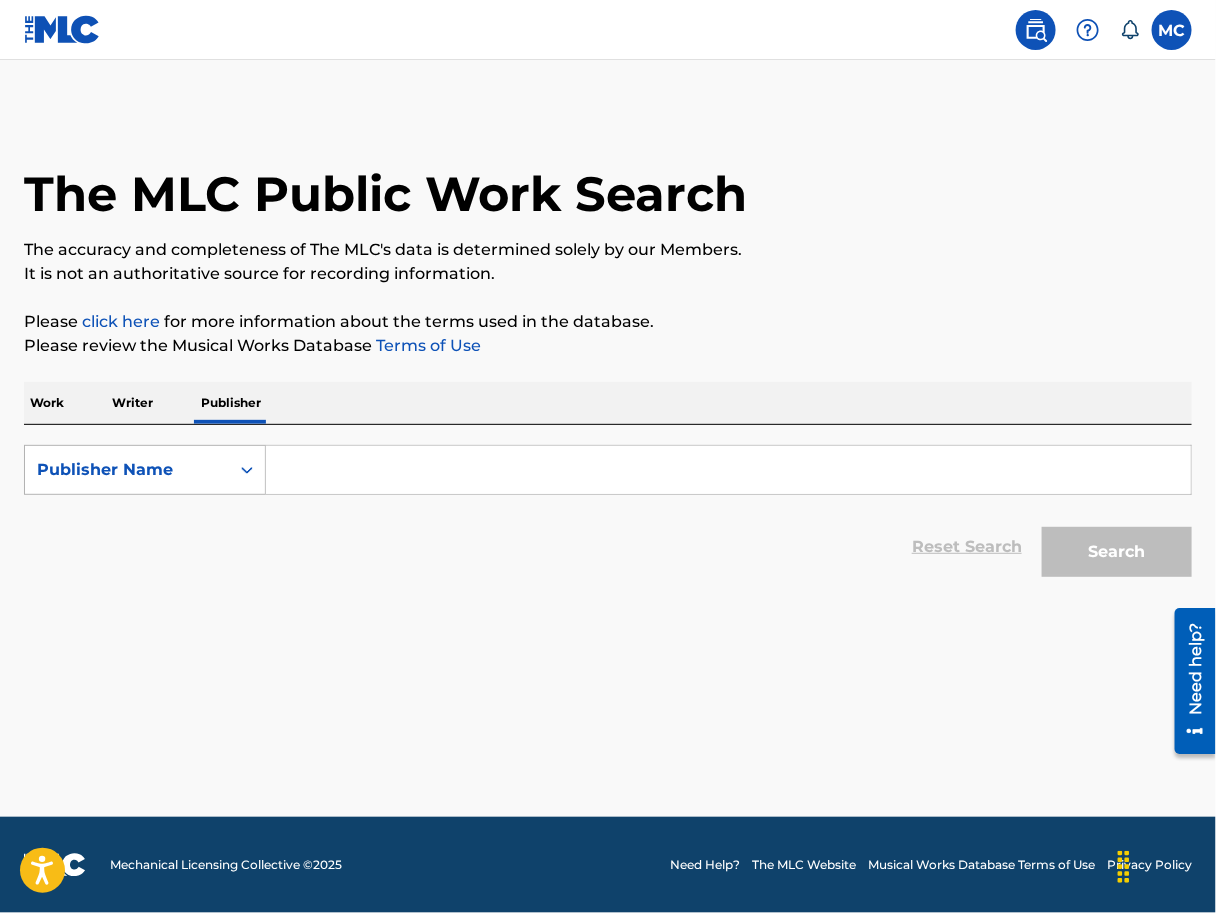 click at bounding box center (247, 470) 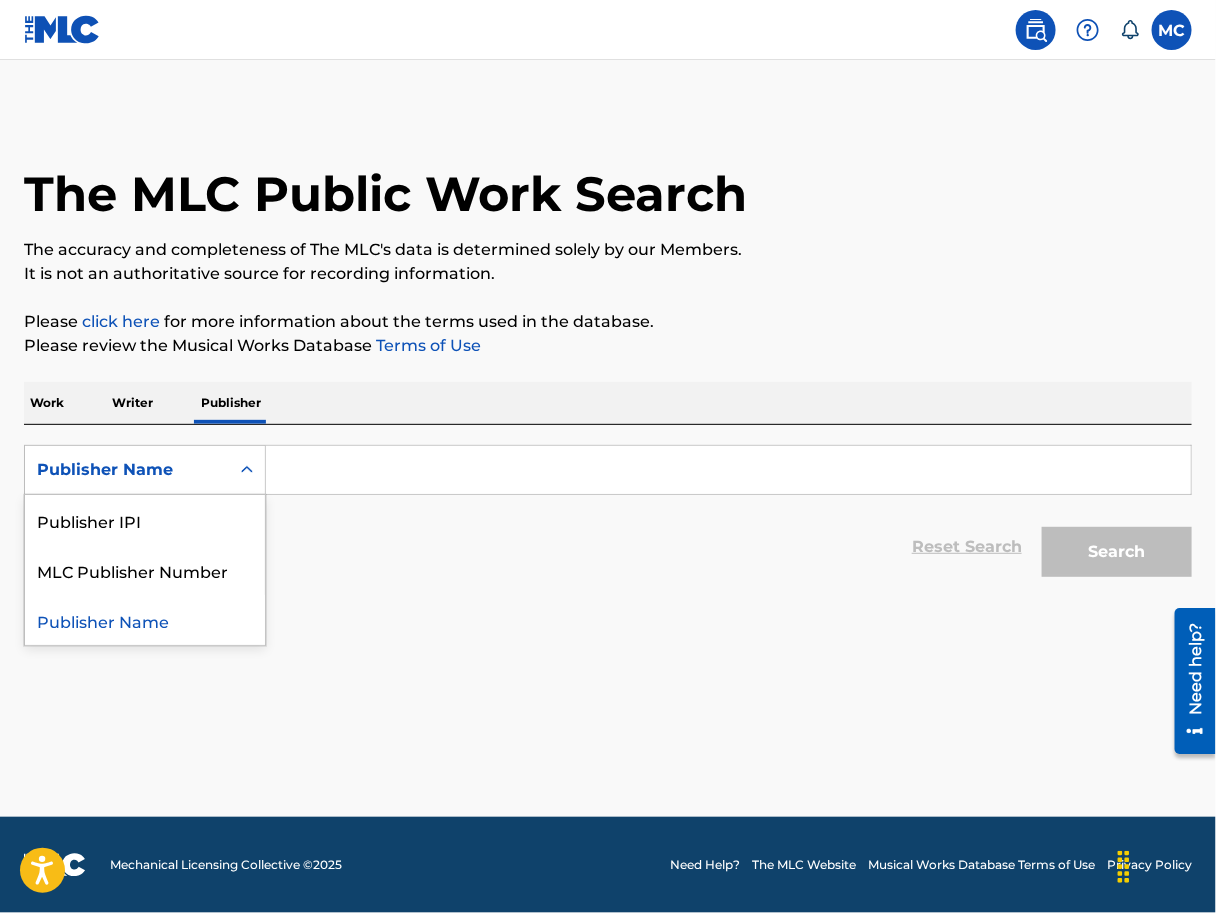 click at bounding box center (728, 470) 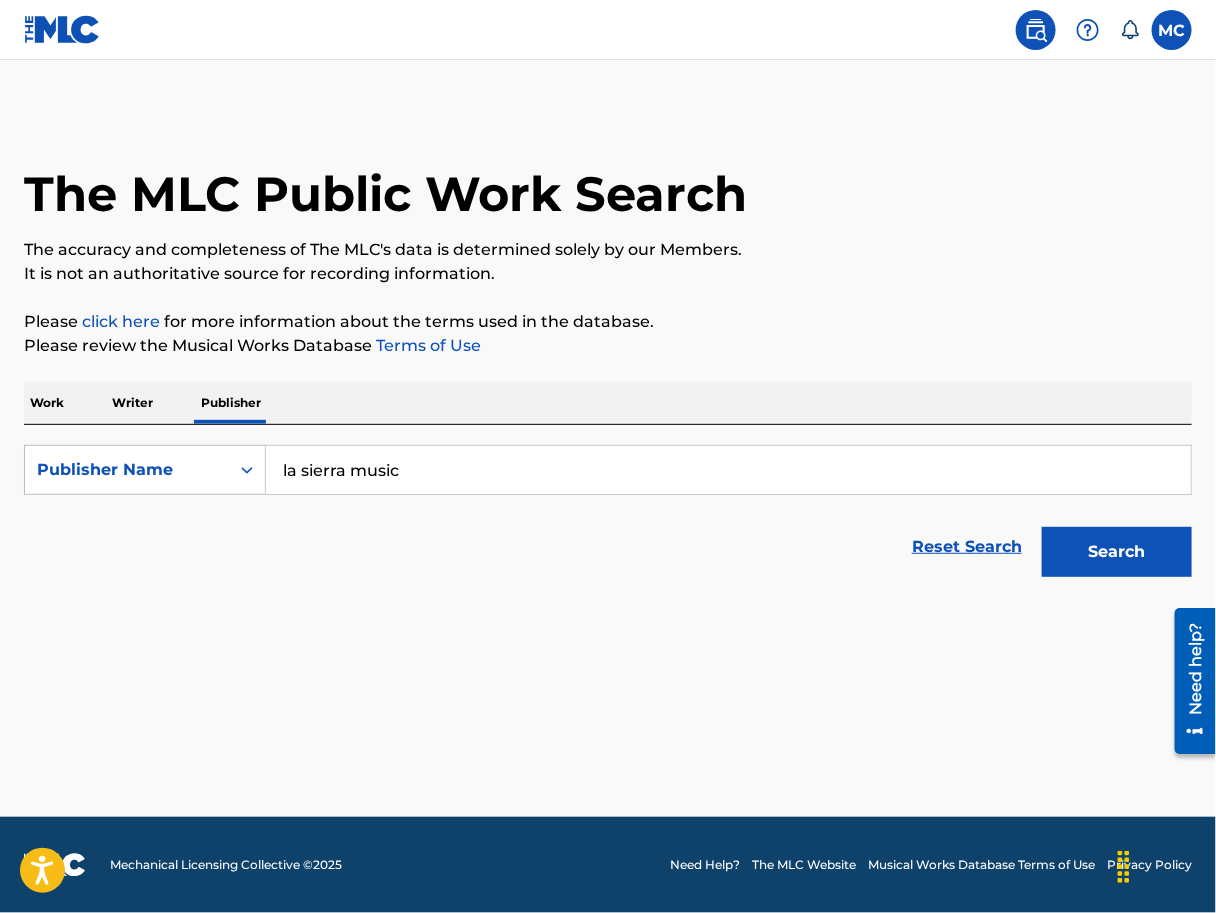 type on "la sierra music" 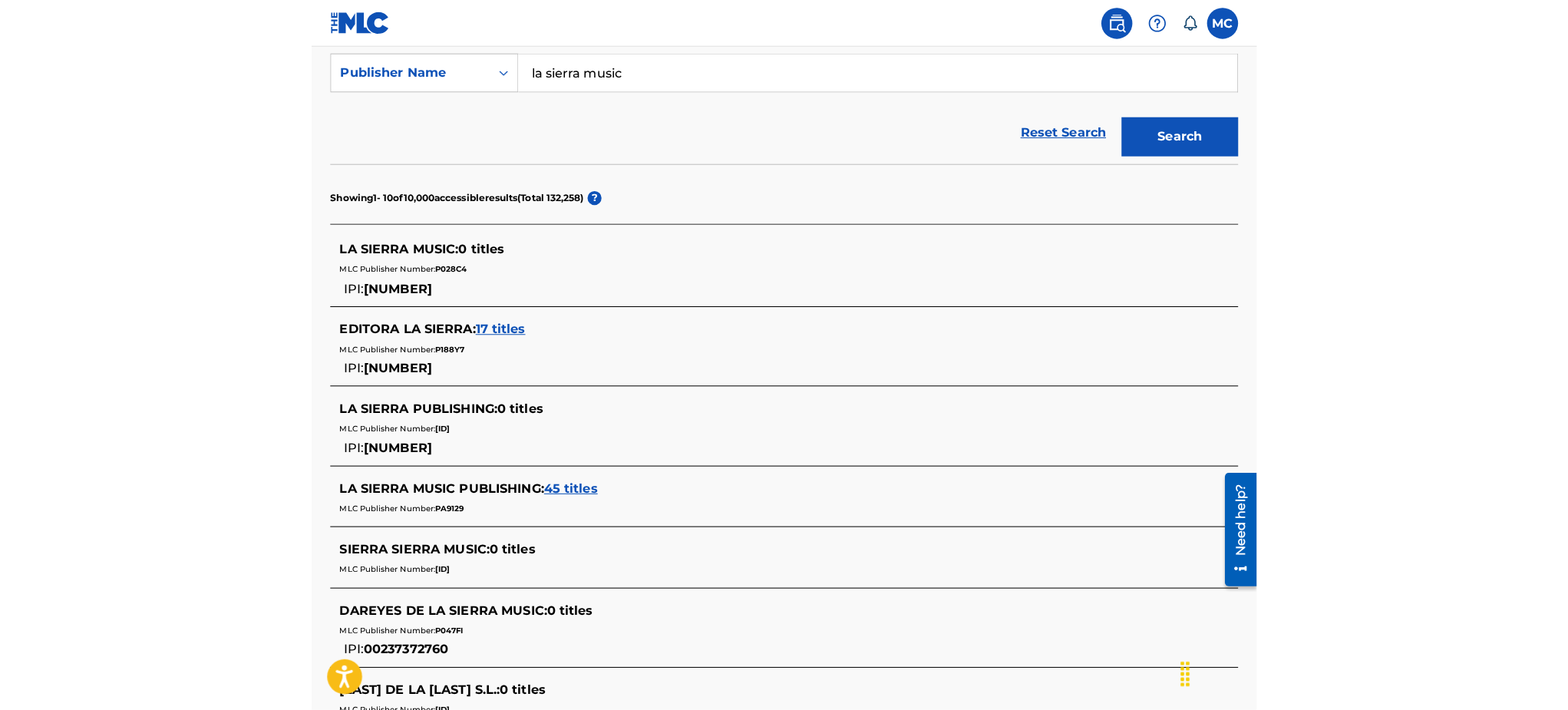 scroll, scrollTop: 296, scrollLeft: 0, axis: vertical 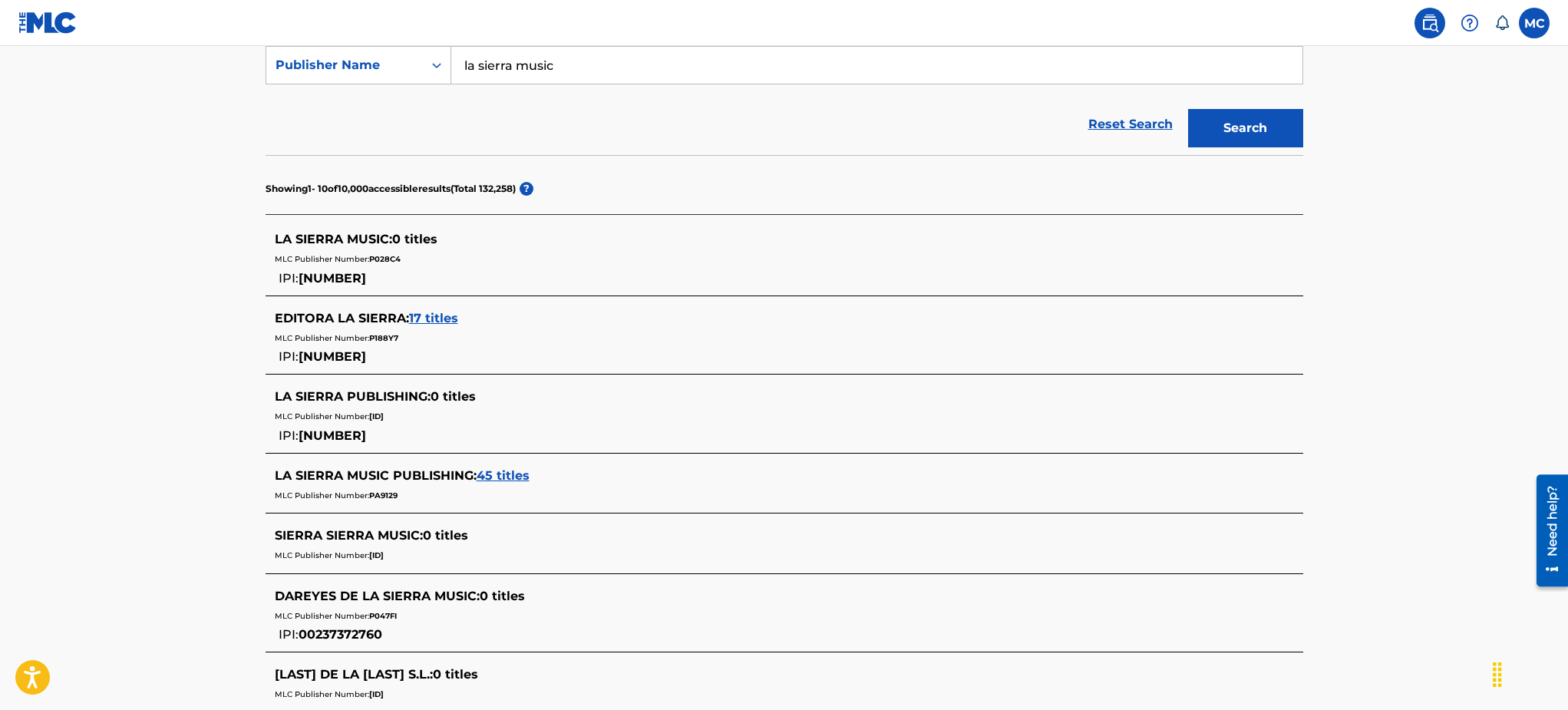 click on "45 titles" at bounding box center [503, 475] 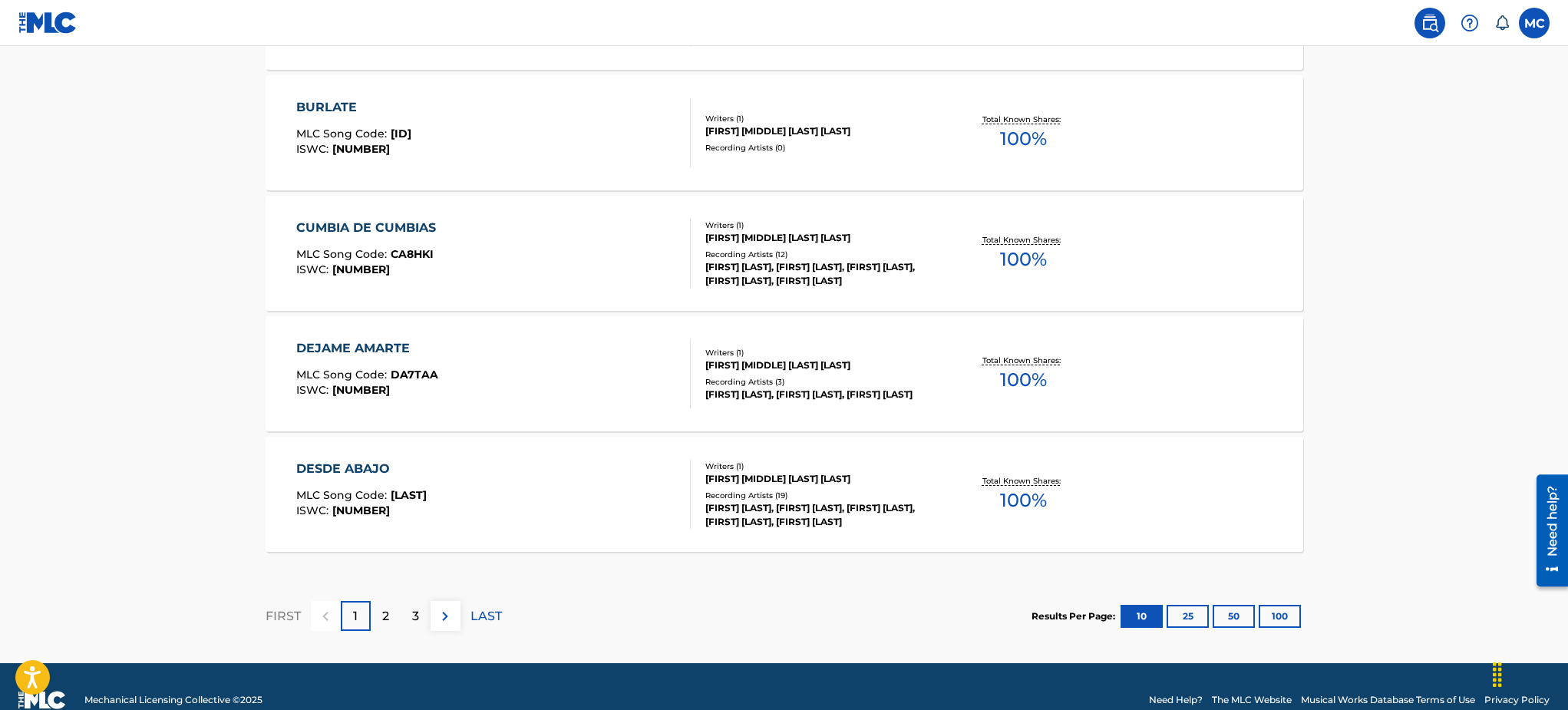 scroll, scrollTop: 1226, scrollLeft: 0, axis: vertical 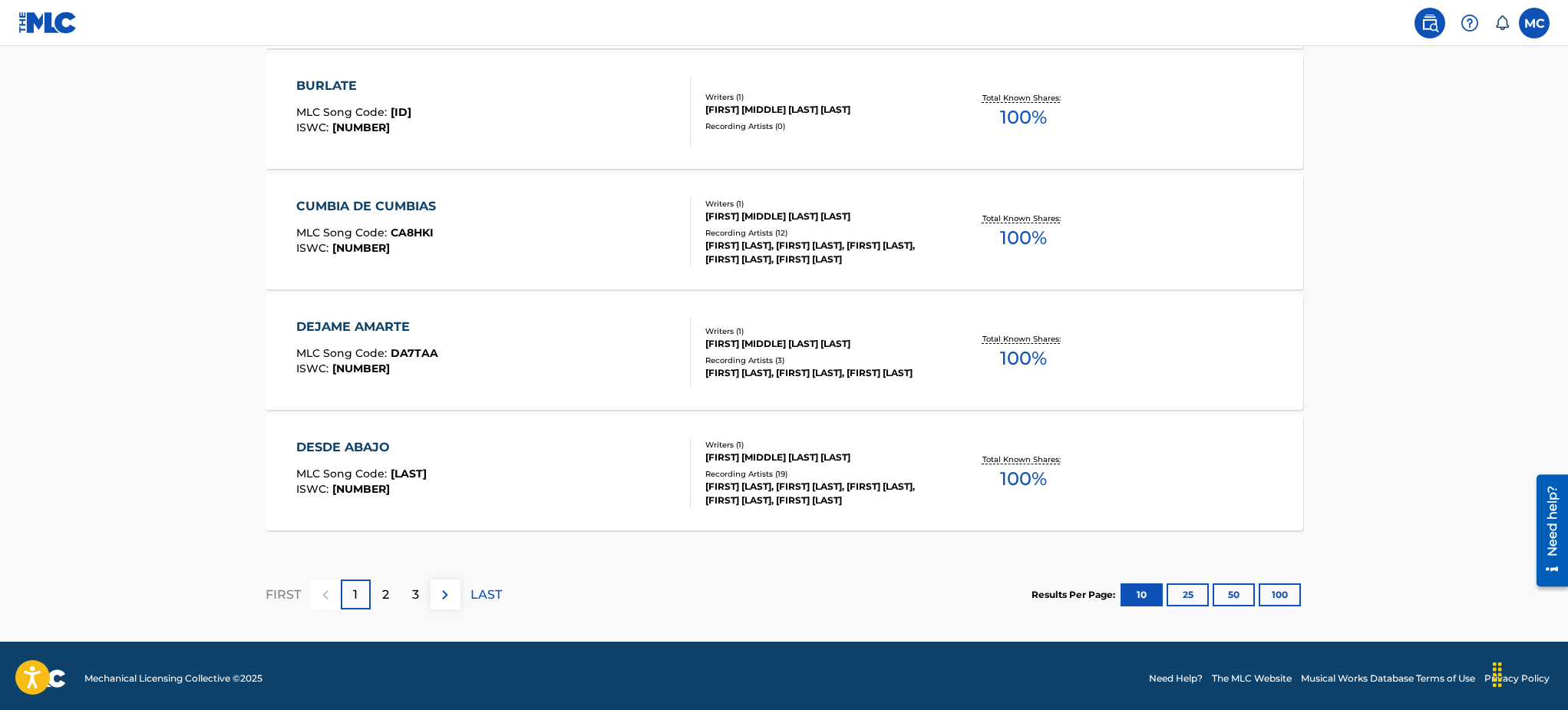 click on "100" at bounding box center (1279, 595) 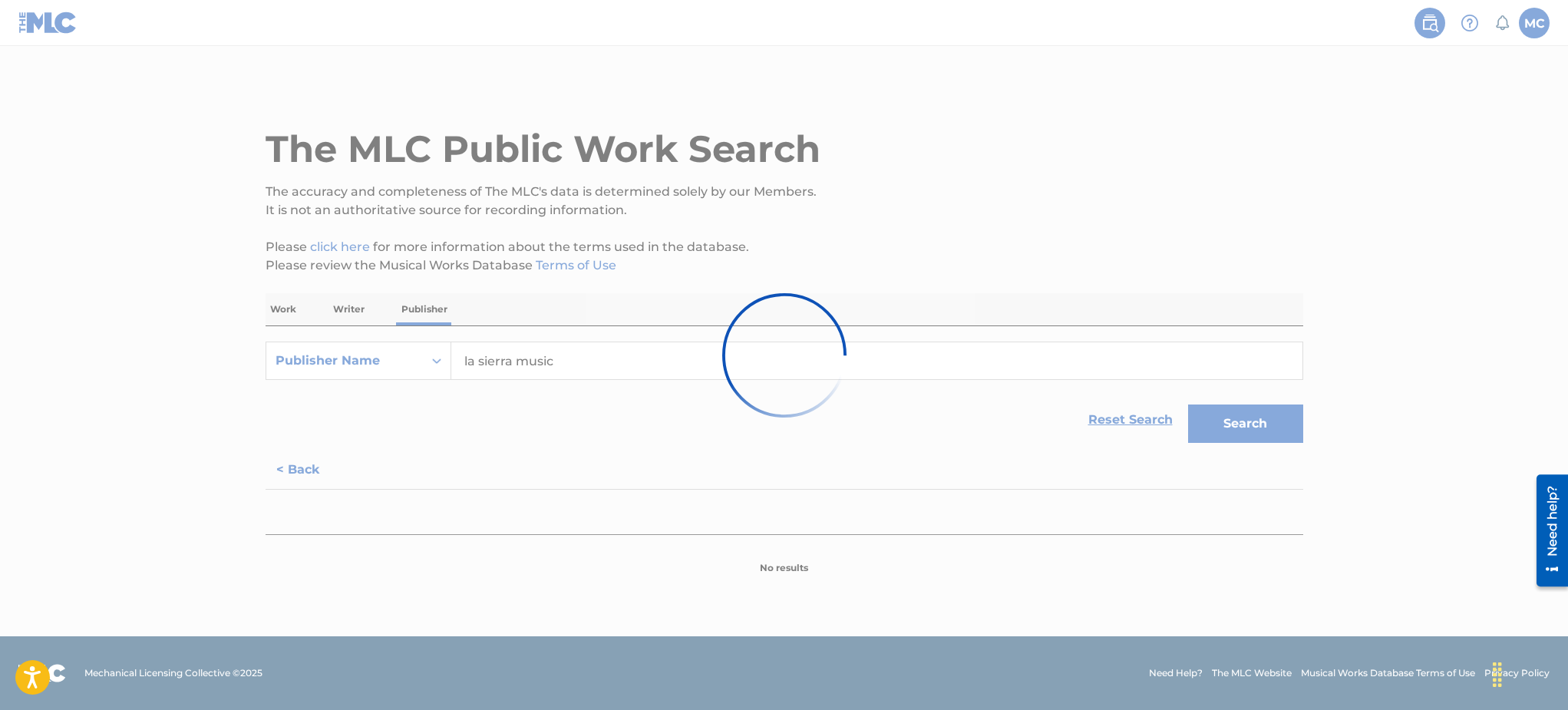 scroll, scrollTop: 0, scrollLeft: 0, axis: both 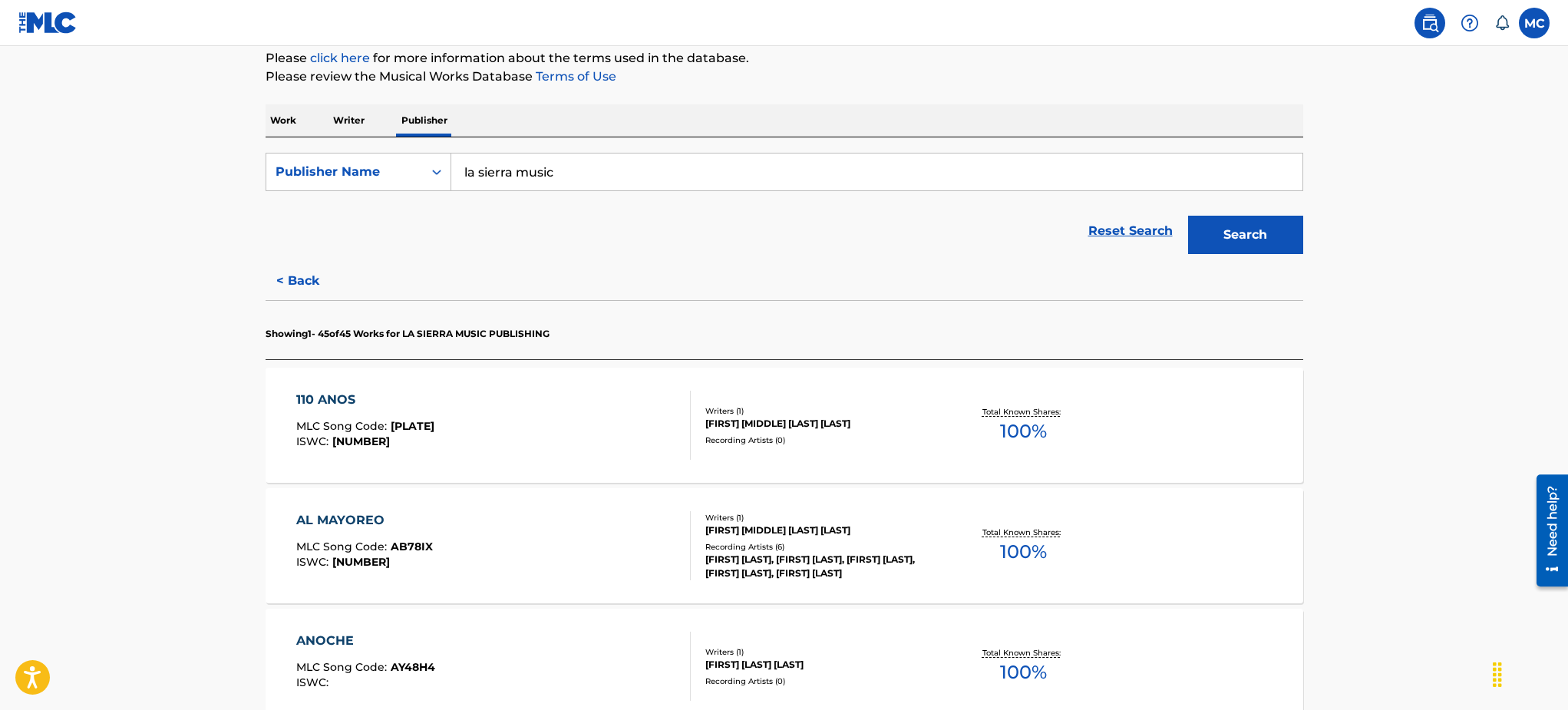 click on "Writer" at bounding box center [348, 121] 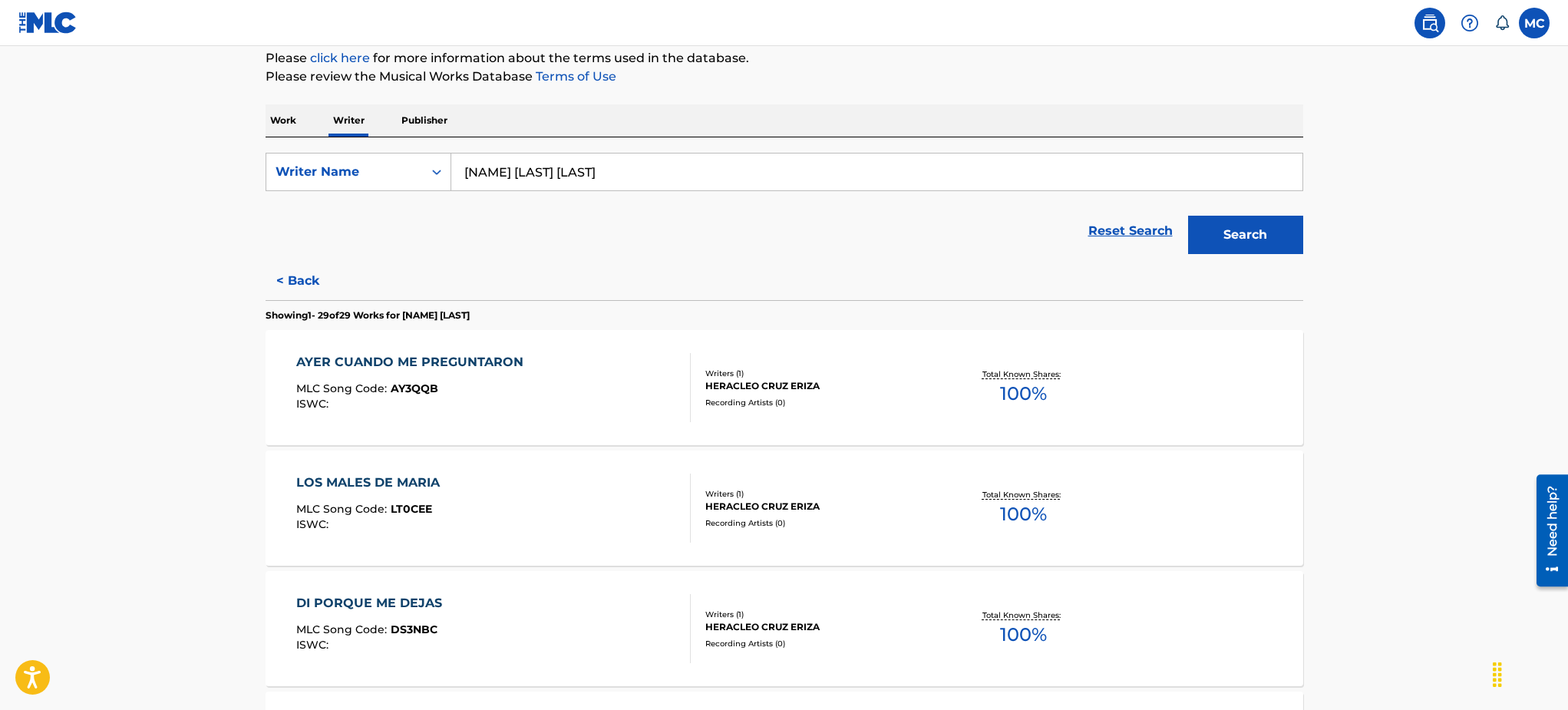 scroll, scrollTop: 0, scrollLeft: 0, axis: both 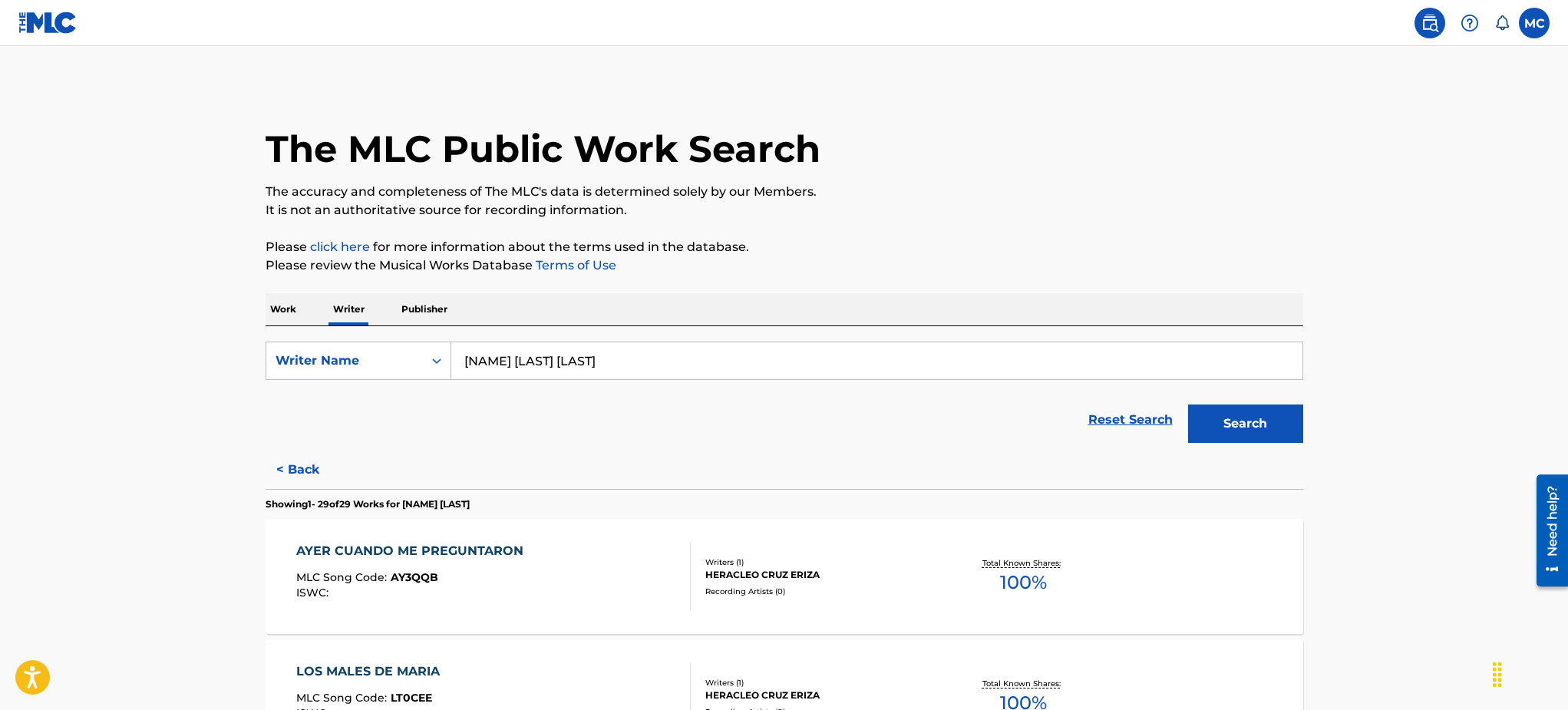 click on "[NAME] [LAST] [LAST]" at bounding box center (876, 361) 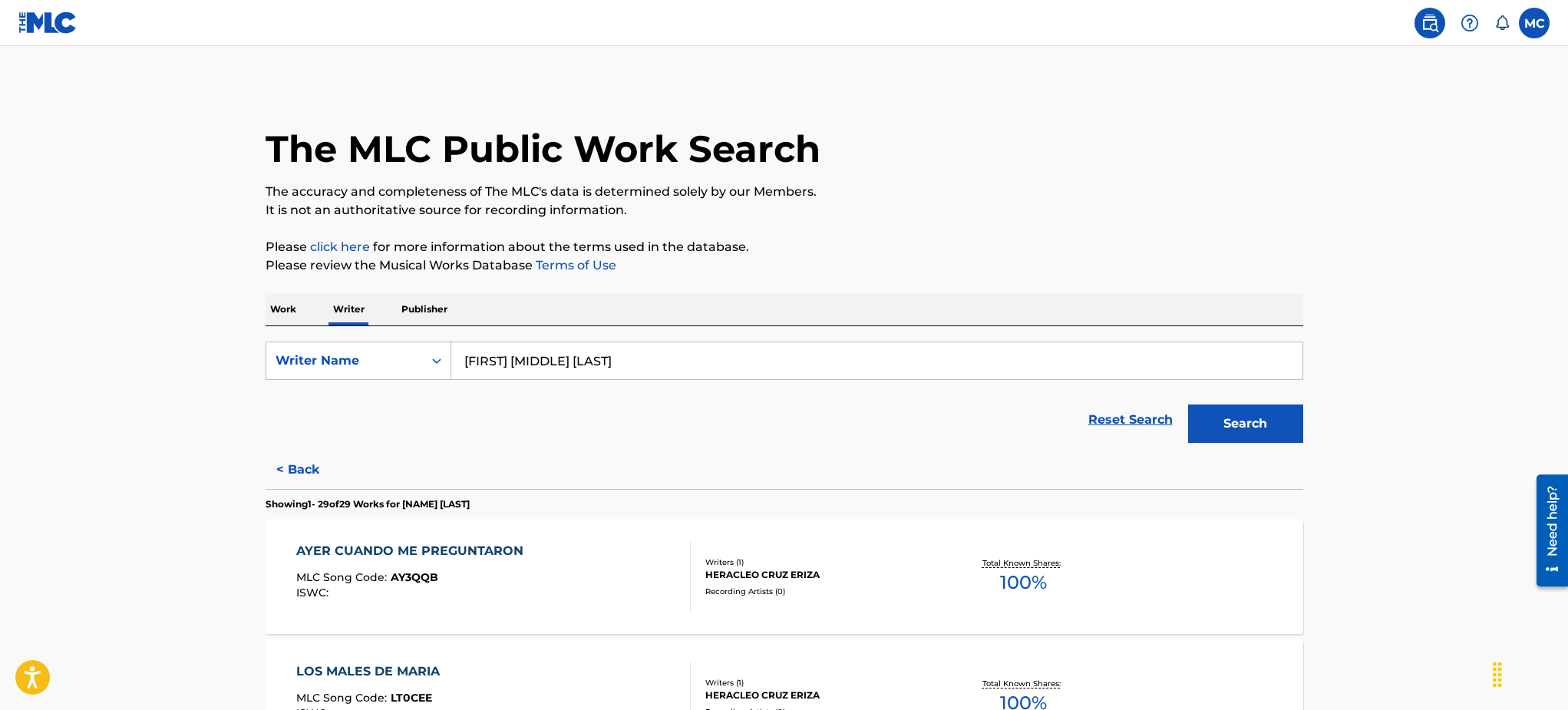 click on "[FIRST] [MIDDLE] [LAST]" at bounding box center [876, 361] 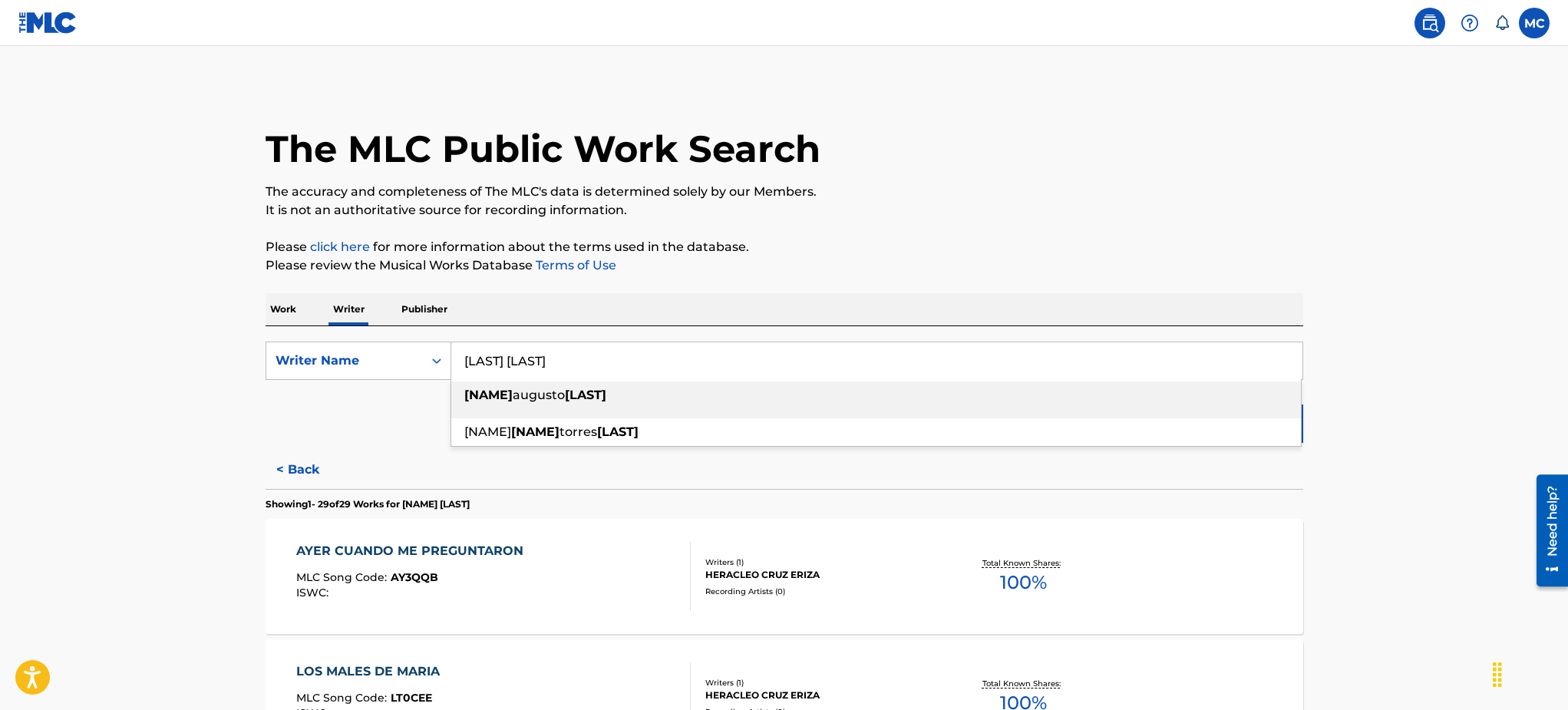 click on "[LAST] [LAST]" at bounding box center (876, 361) 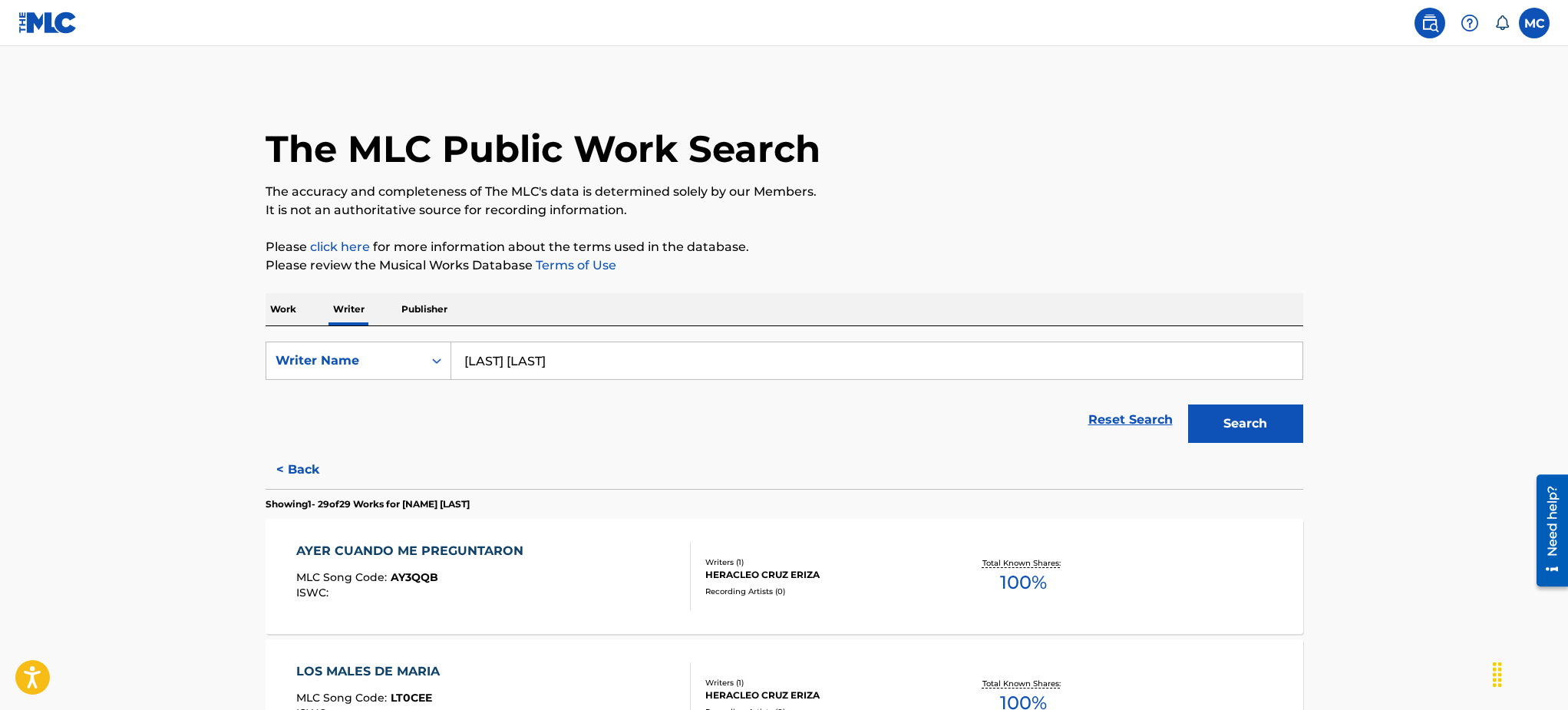 click on "Search" at bounding box center (1246, 424) 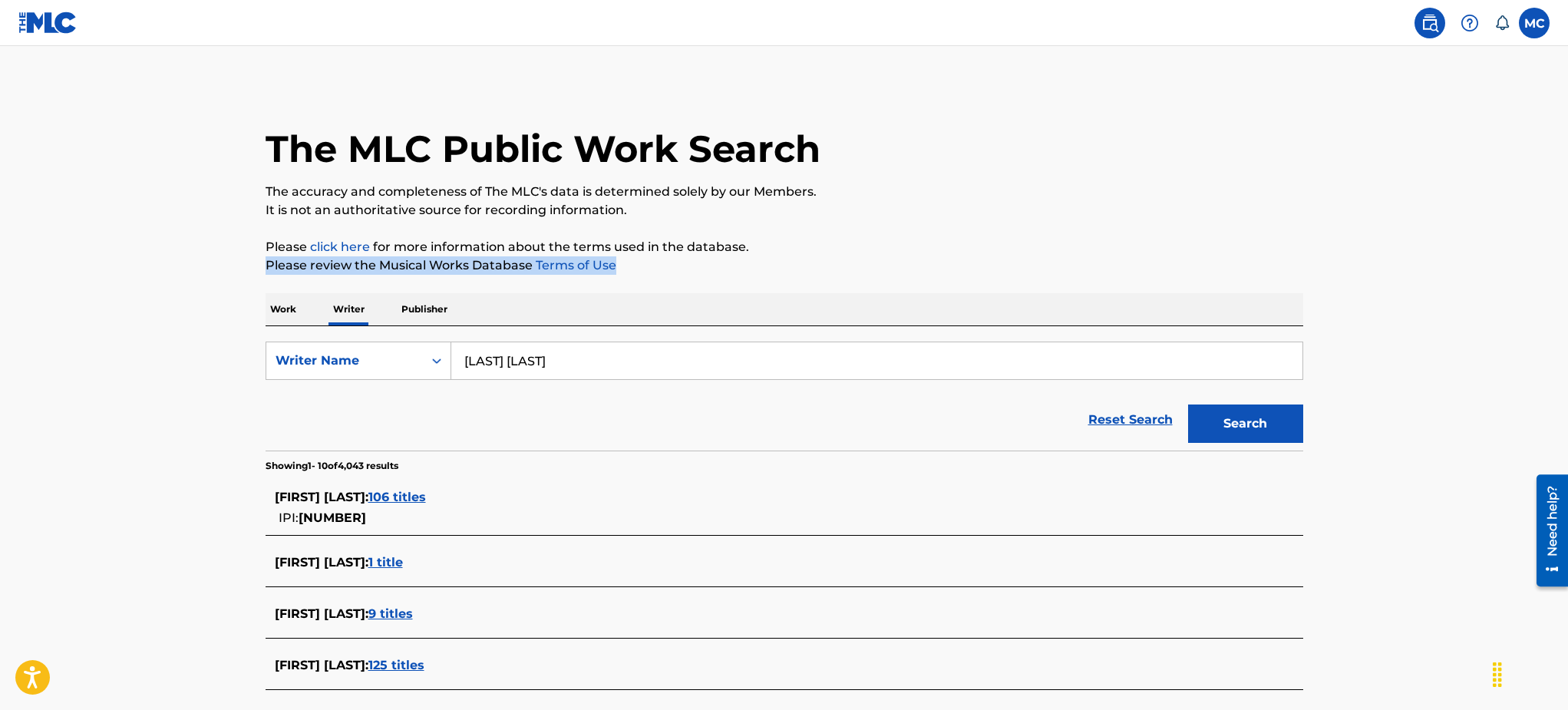drag, startPoint x: 1566, startPoint y: 221, endPoint x: 1571, endPoint y: 258, distance: 37.336309 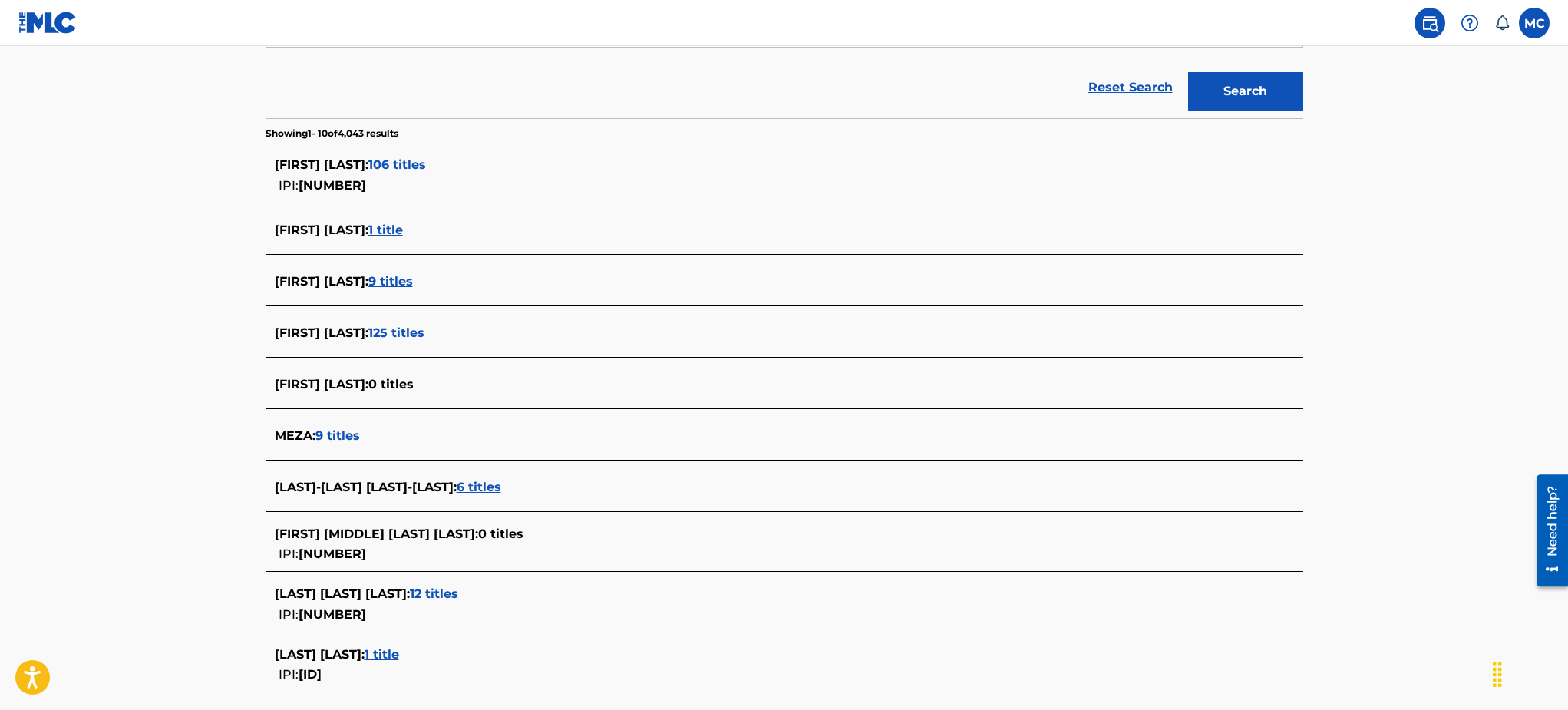 scroll, scrollTop: 468, scrollLeft: 0, axis: vertical 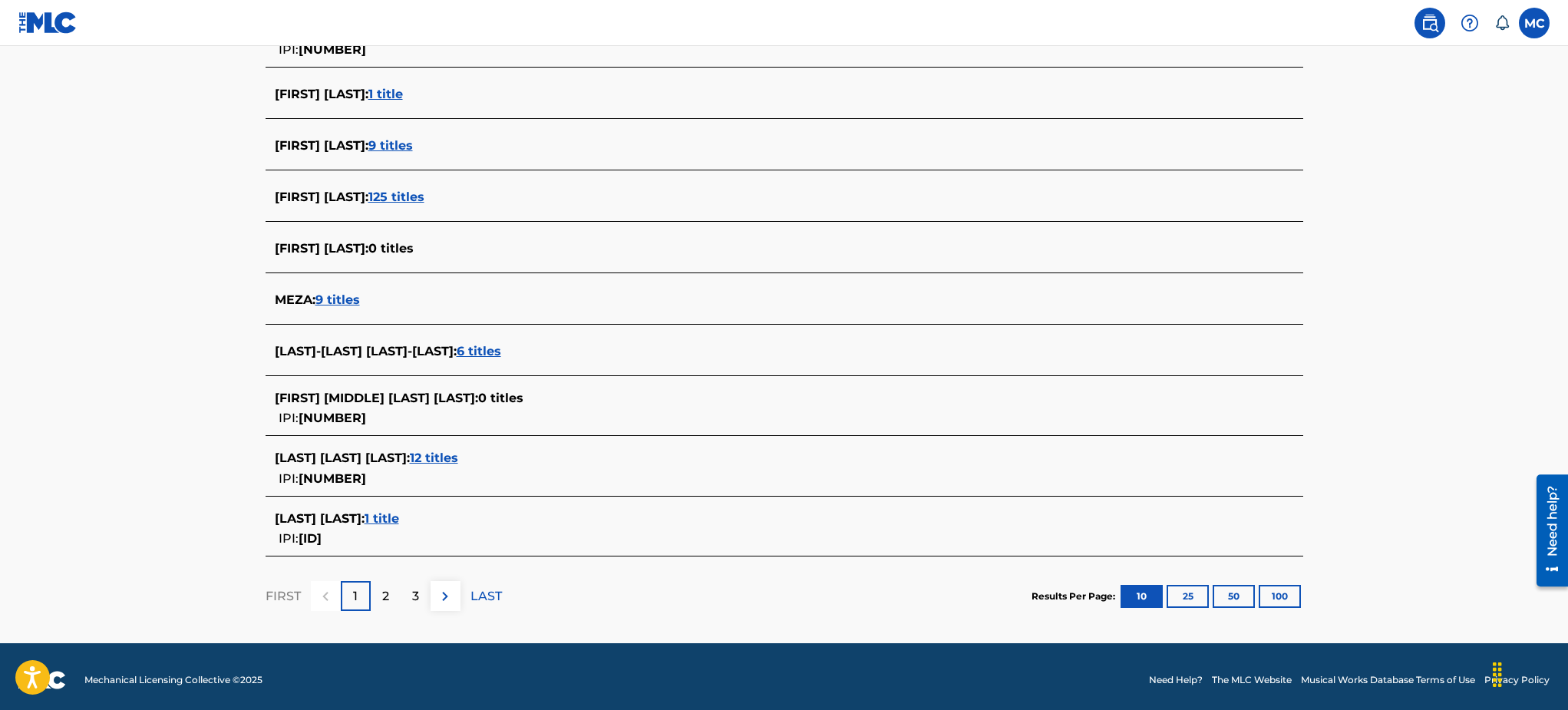 drag, startPoint x: 1571, startPoint y: 260, endPoint x: 41, endPoint y: 71, distance: 1541.6293 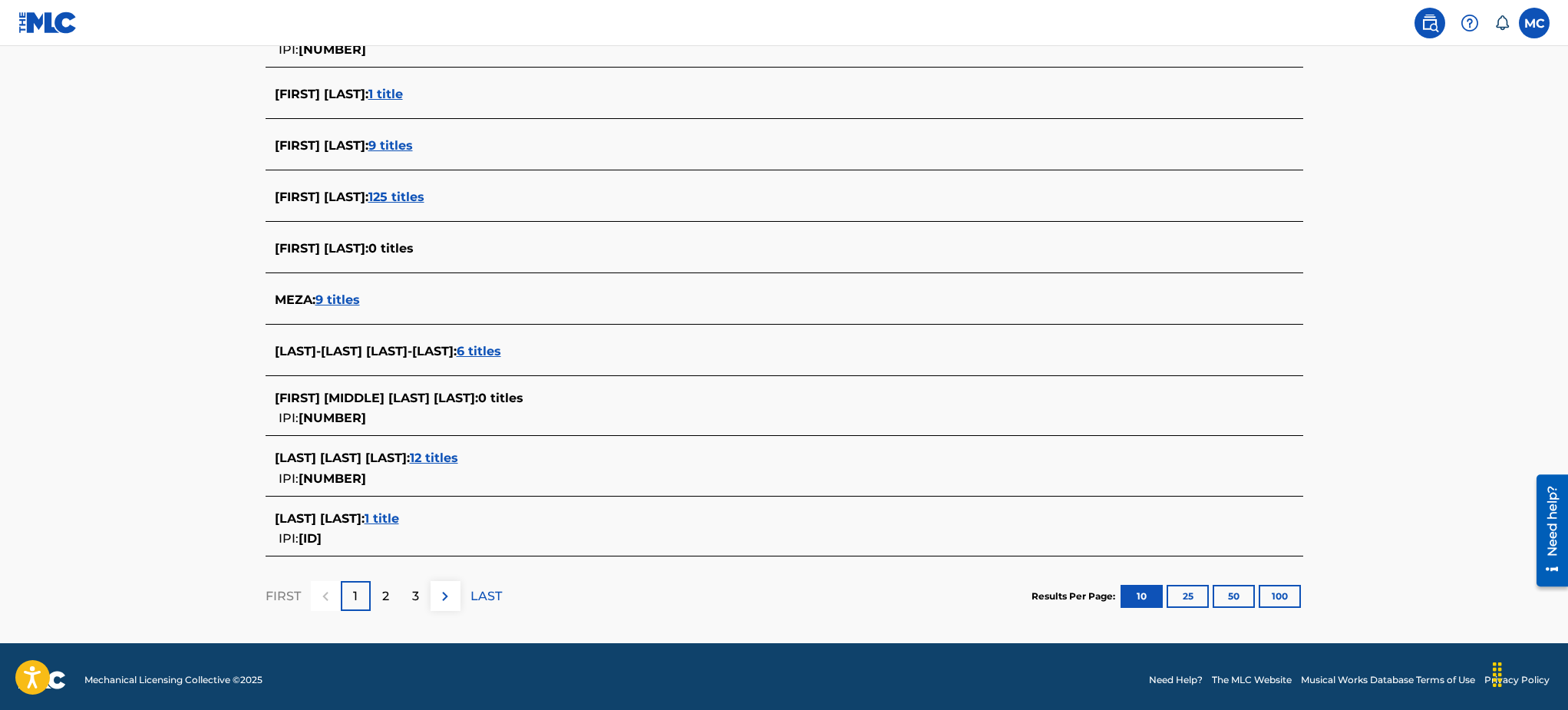 click on "9 titles" at bounding box center (338, 299) 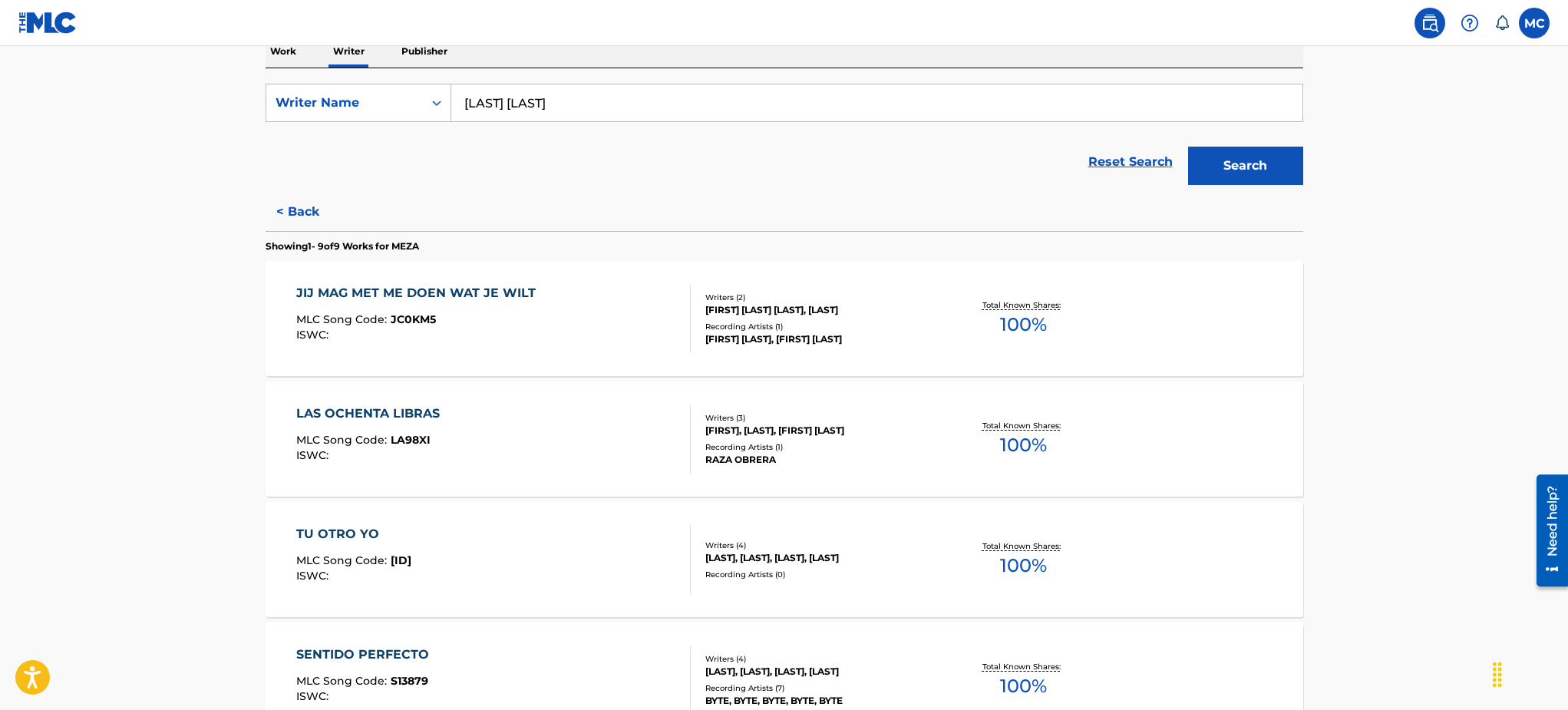 scroll, scrollTop: 207, scrollLeft: 0, axis: vertical 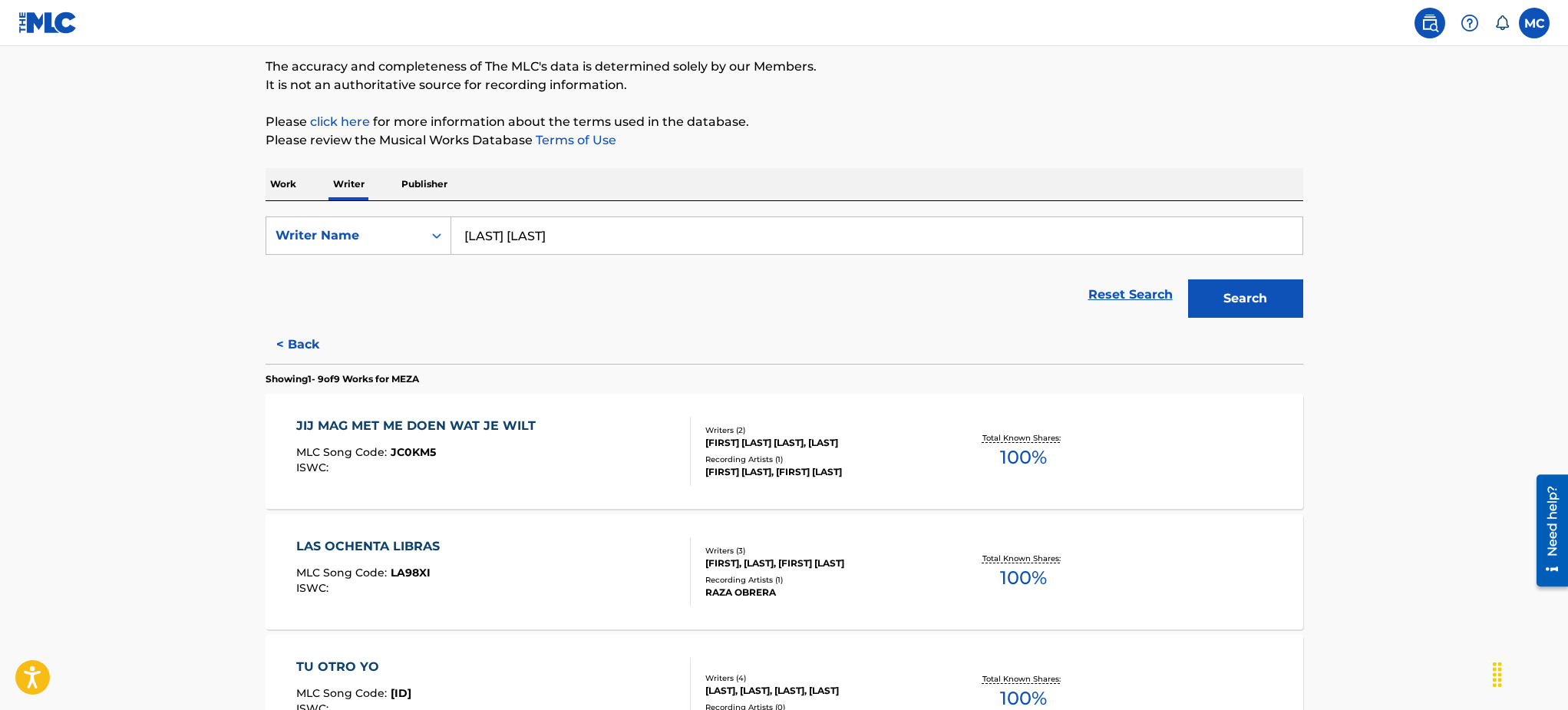 click on "< Back" at bounding box center [312, 345] 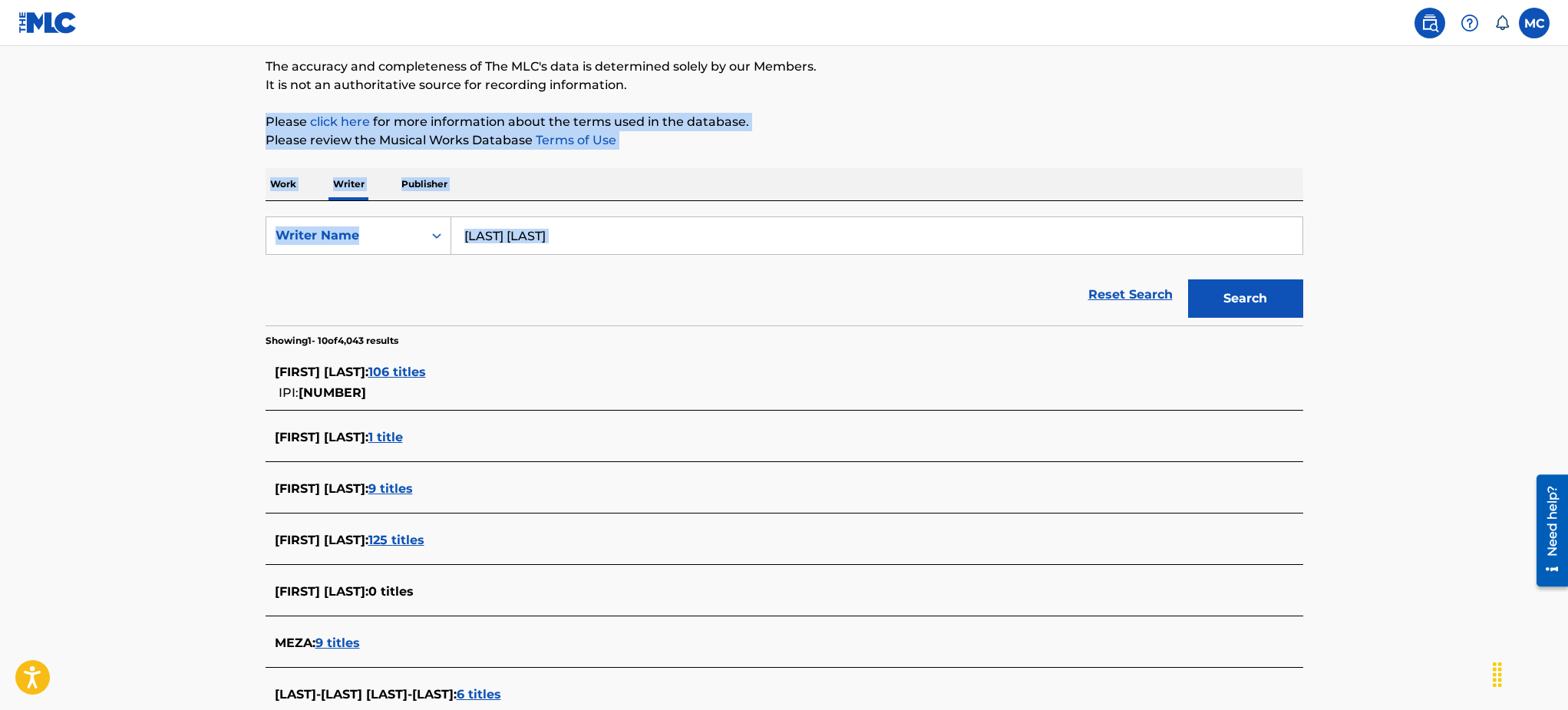 drag, startPoint x: 960, startPoint y: 269, endPoint x: 1511, endPoint y: 118, distance: 571.316 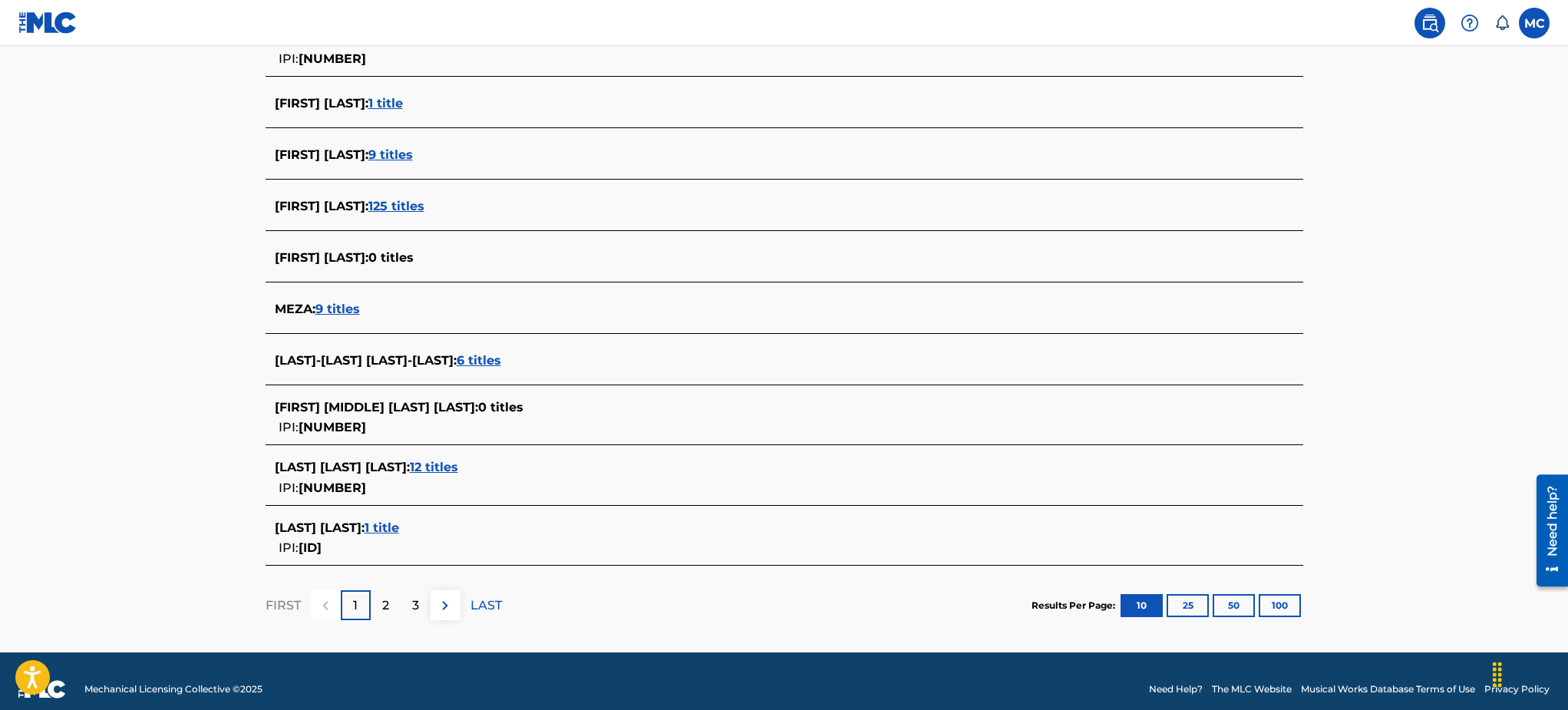 scroll, scrollTop: 477, scrollLeft: 0, axis: vertical 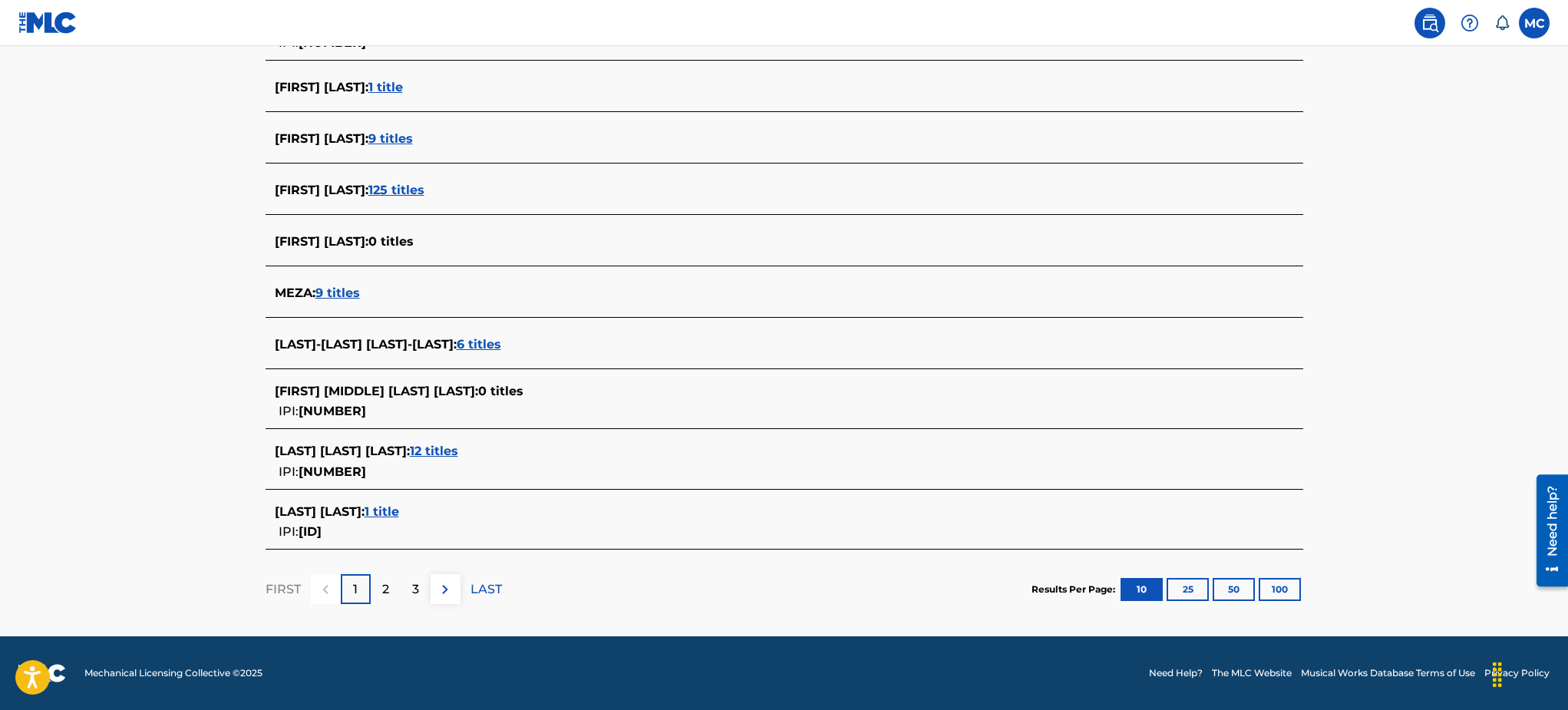 click on "1 title" at bounding box center [381, 511] 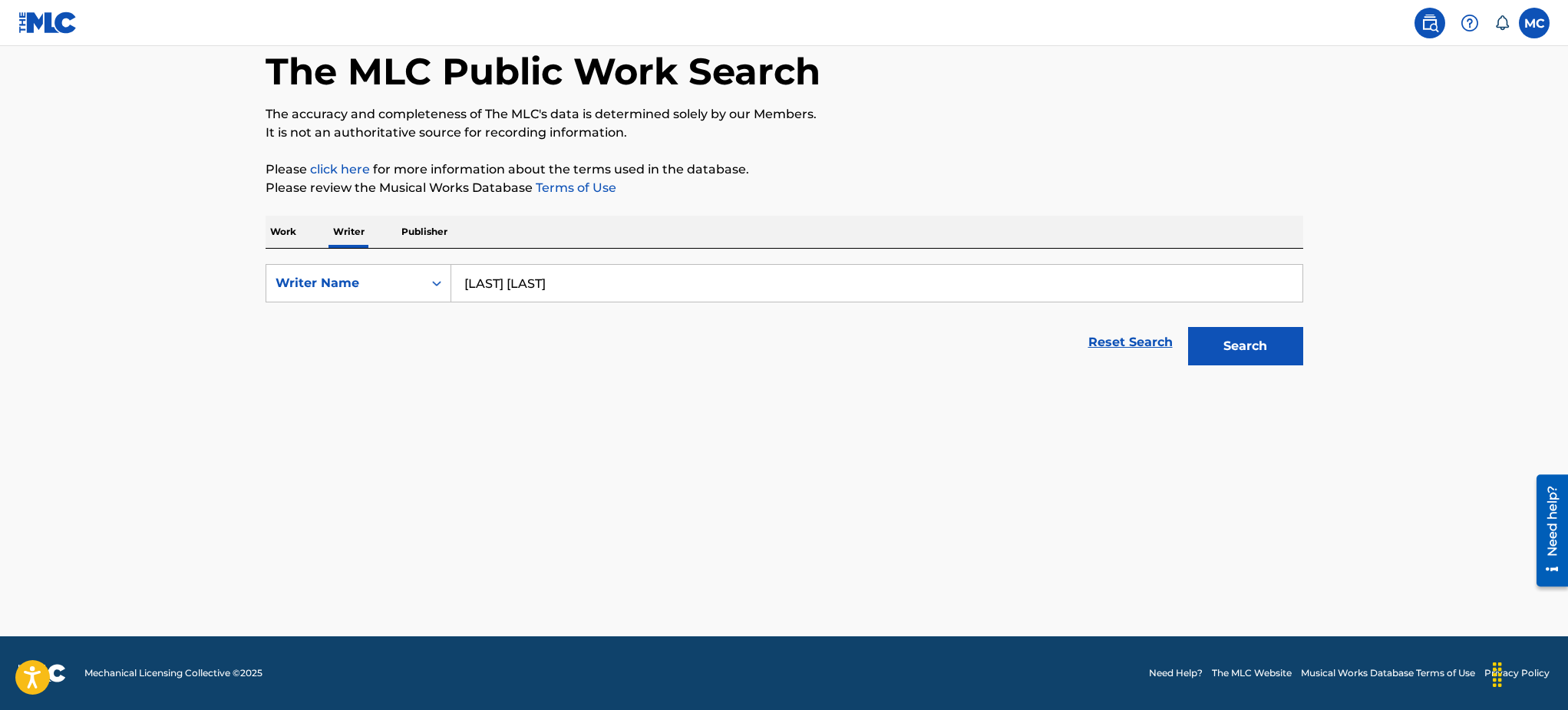 scroll, scrollTop: 78, scrollLeft: 0, axis: vertical 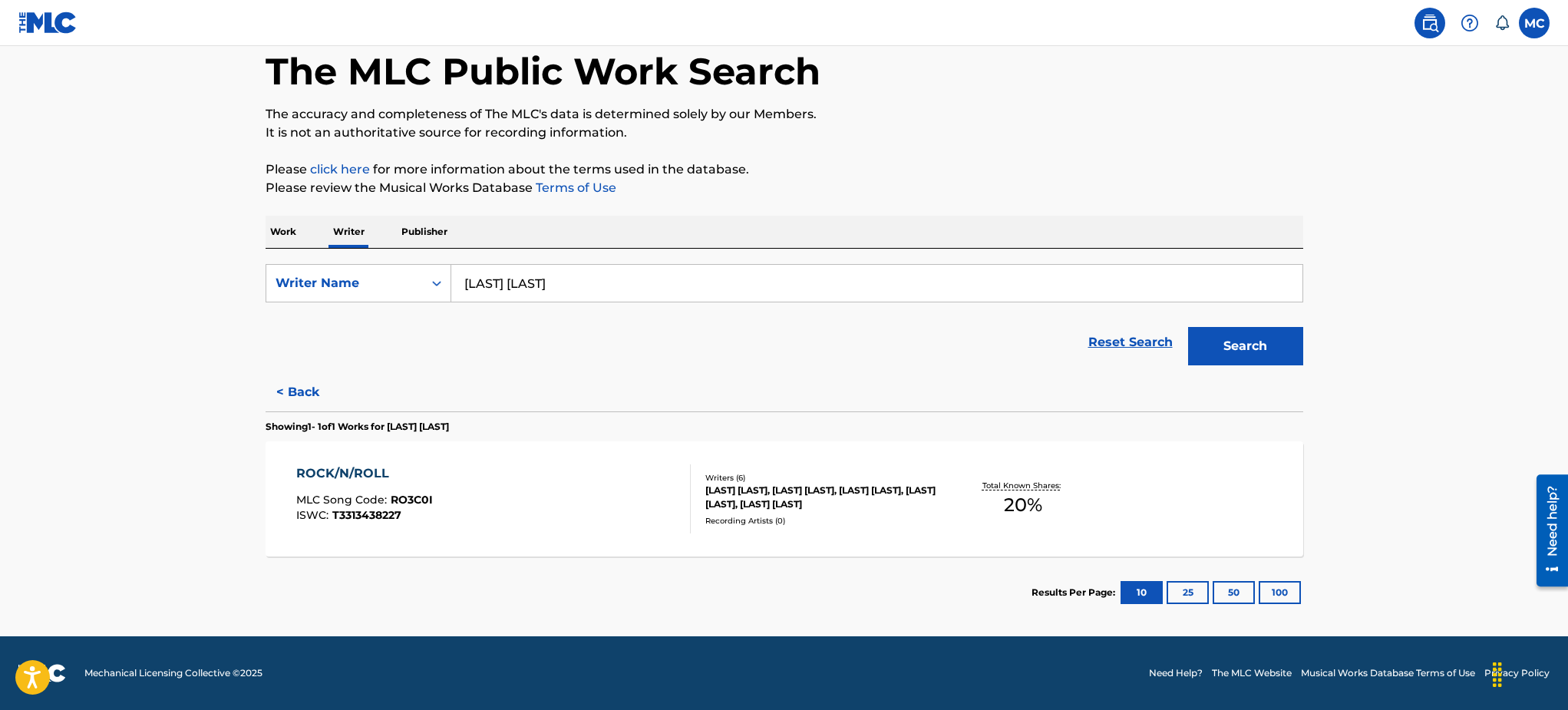 click on "< Back" at bounding box center [312, 392] 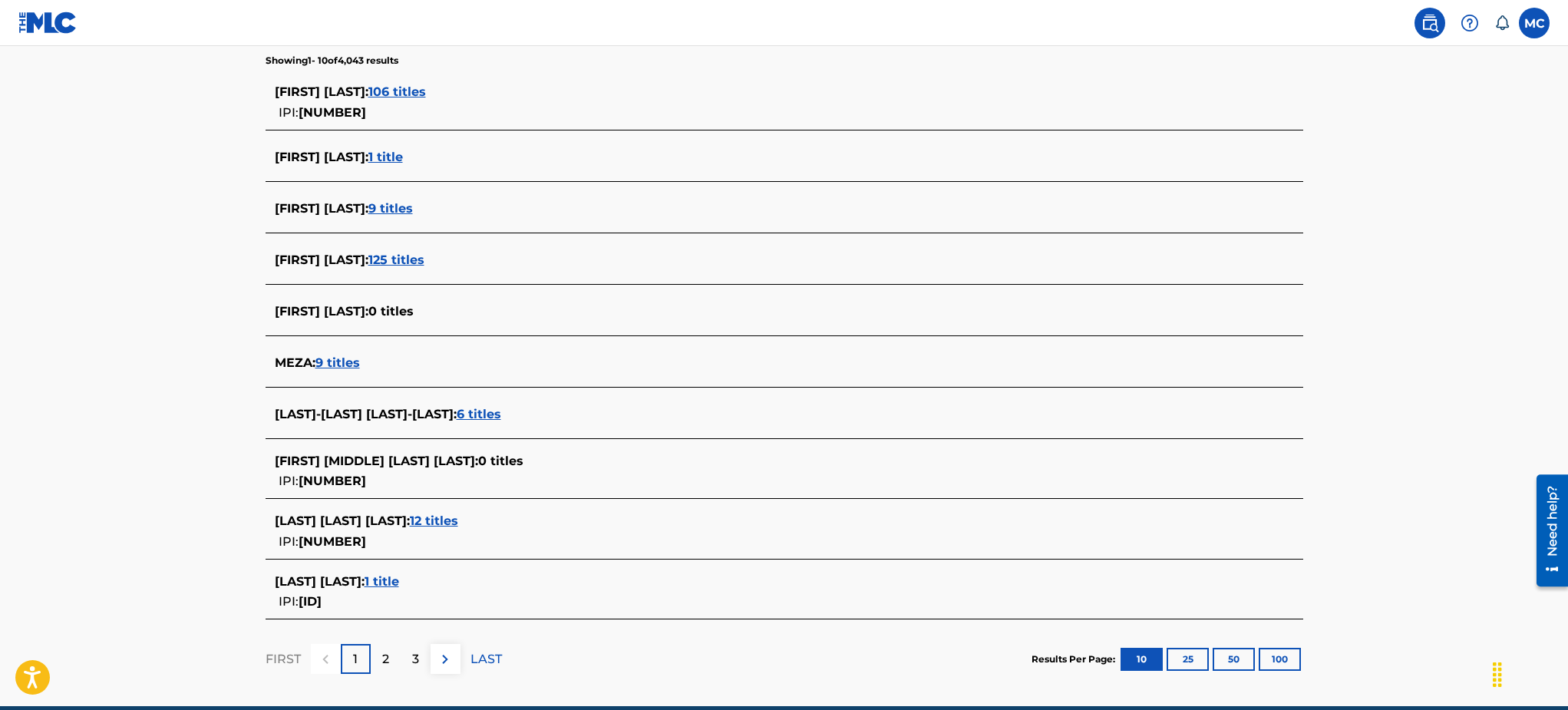 scroll, scrollTop: 451, scrollLeft: 0, axis: vertical 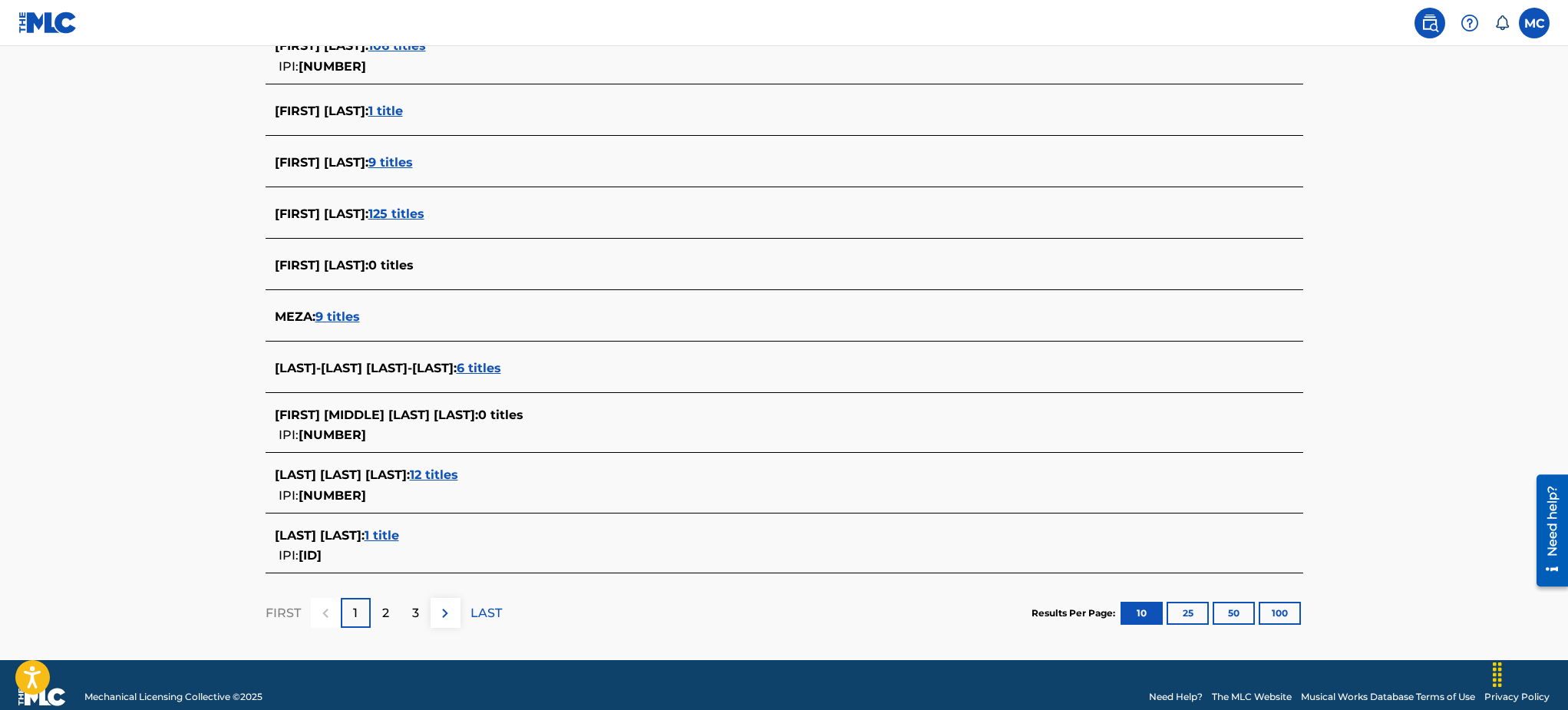 click on "100" at bounding box center [1279, 613] 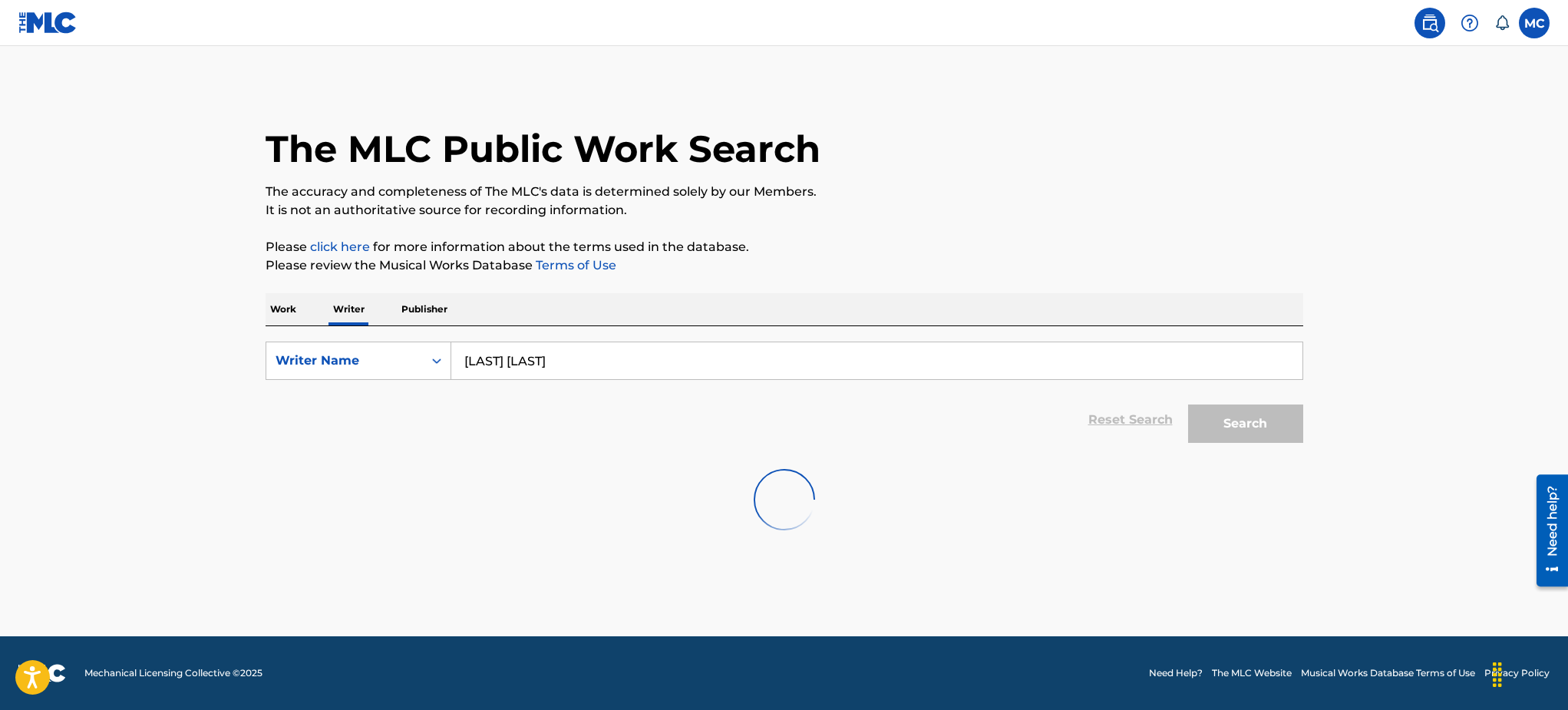 scroll, scrollTop: 0, scrollLeft: 0, axis: both 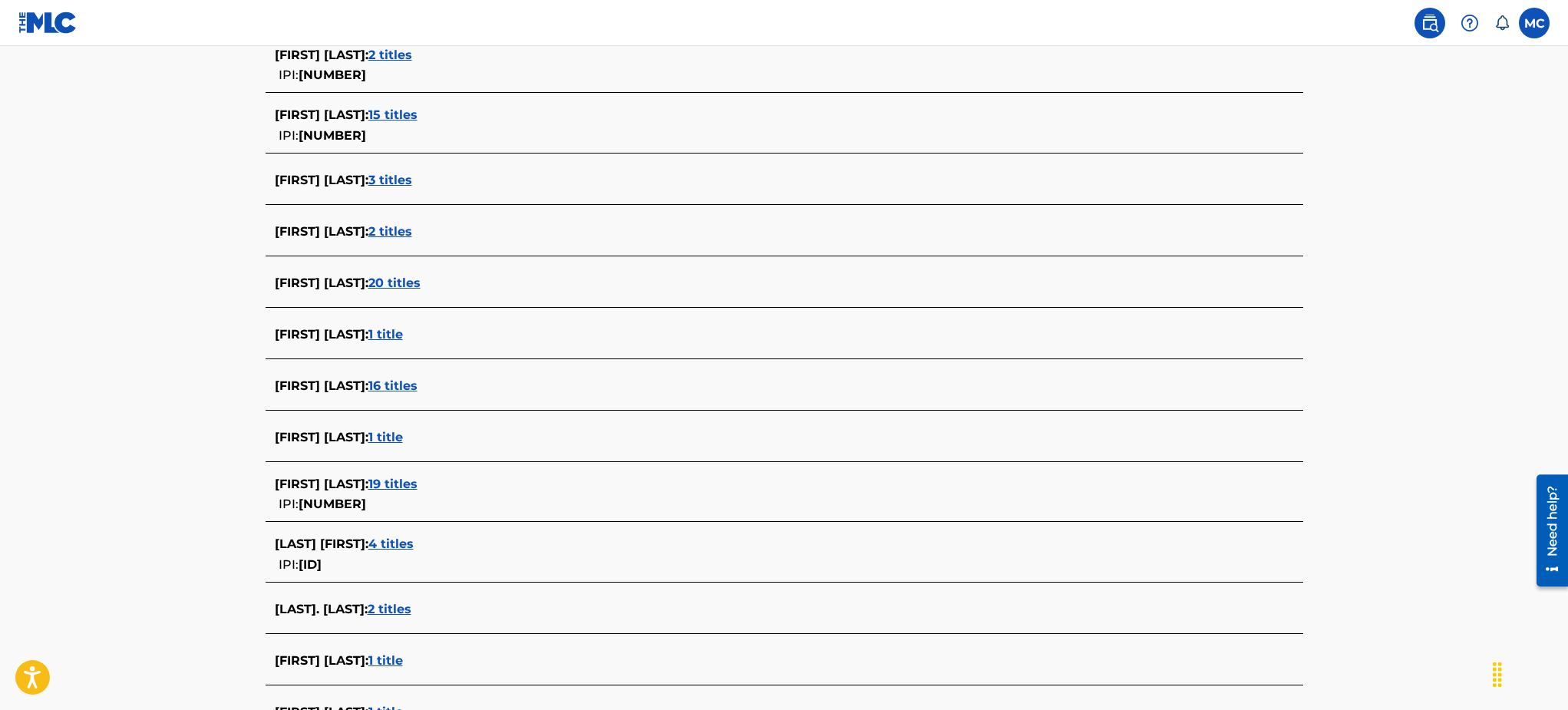 click on "3 titles" at bounding box center (390, 180) 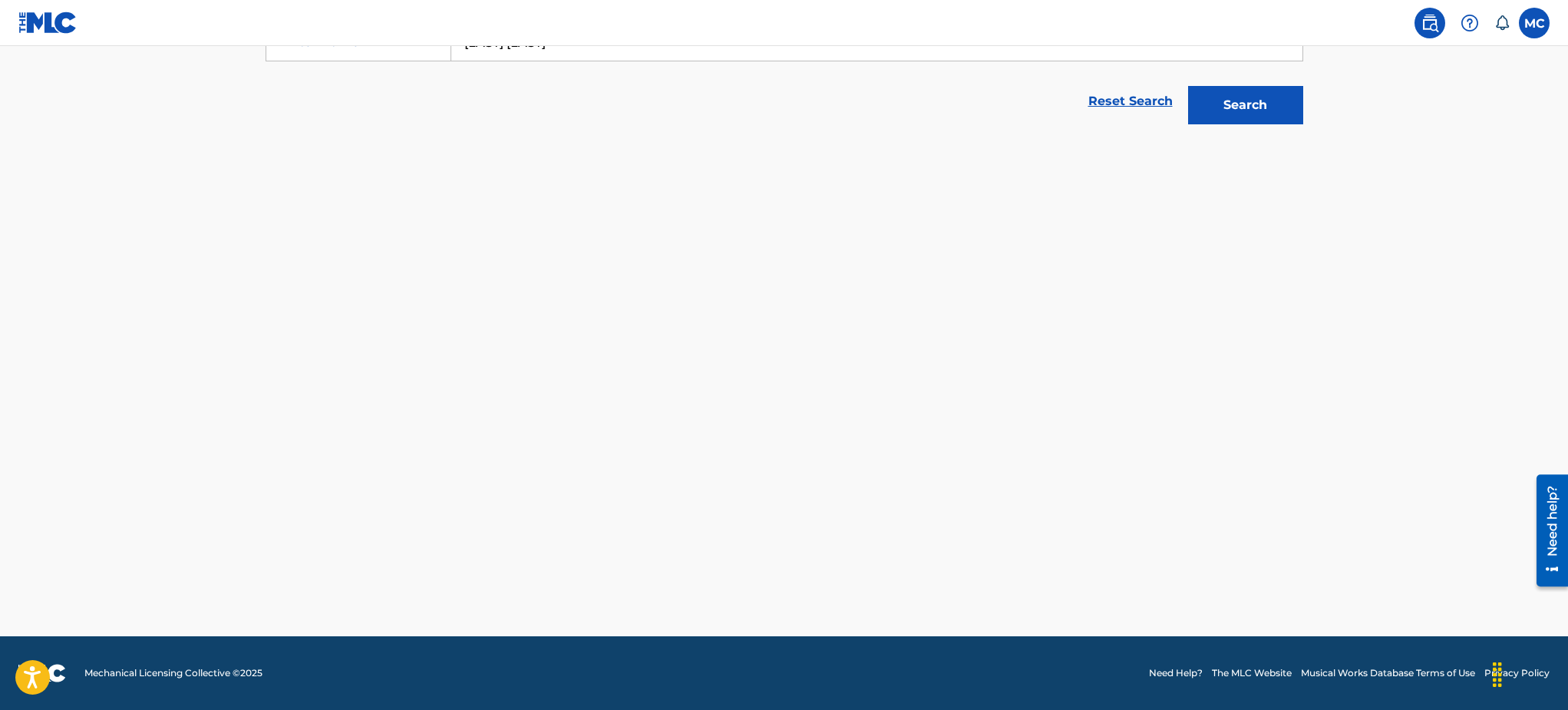 scroll, scrollTop: 319, scrollLeft: 0, axis: vertical 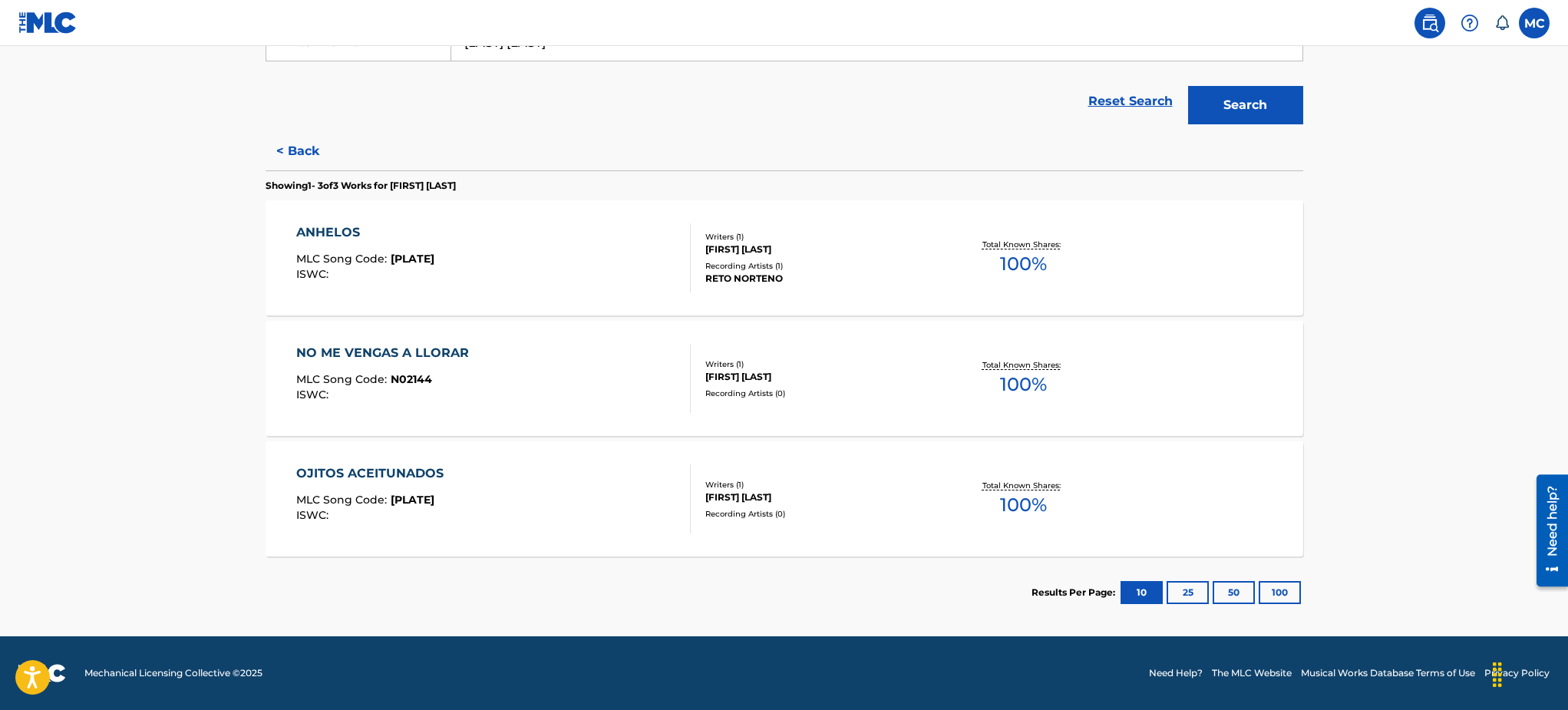 click on "< Back" at bounding box center [312, 151] 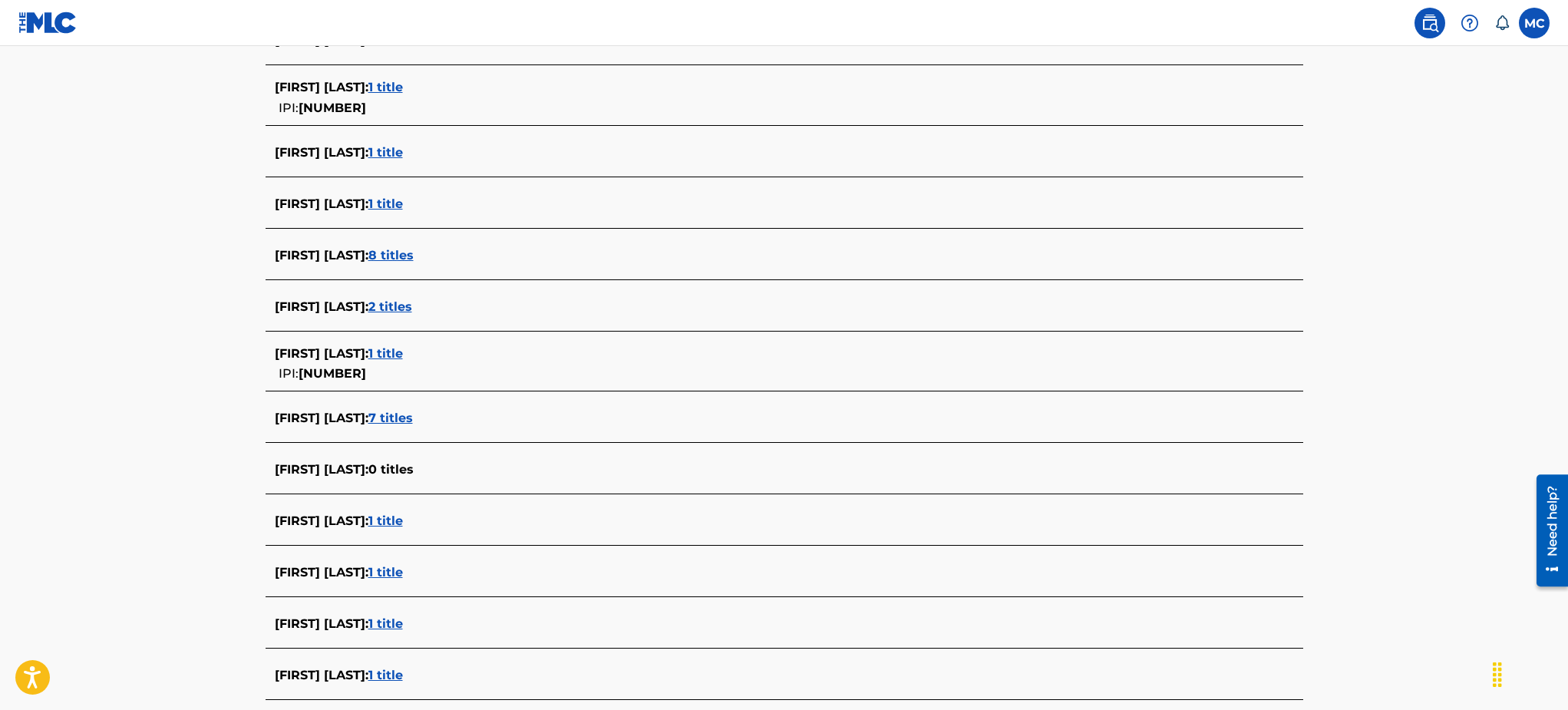 scroll, scrollTop: 3676, scrollLeft: 0, axis: vertical 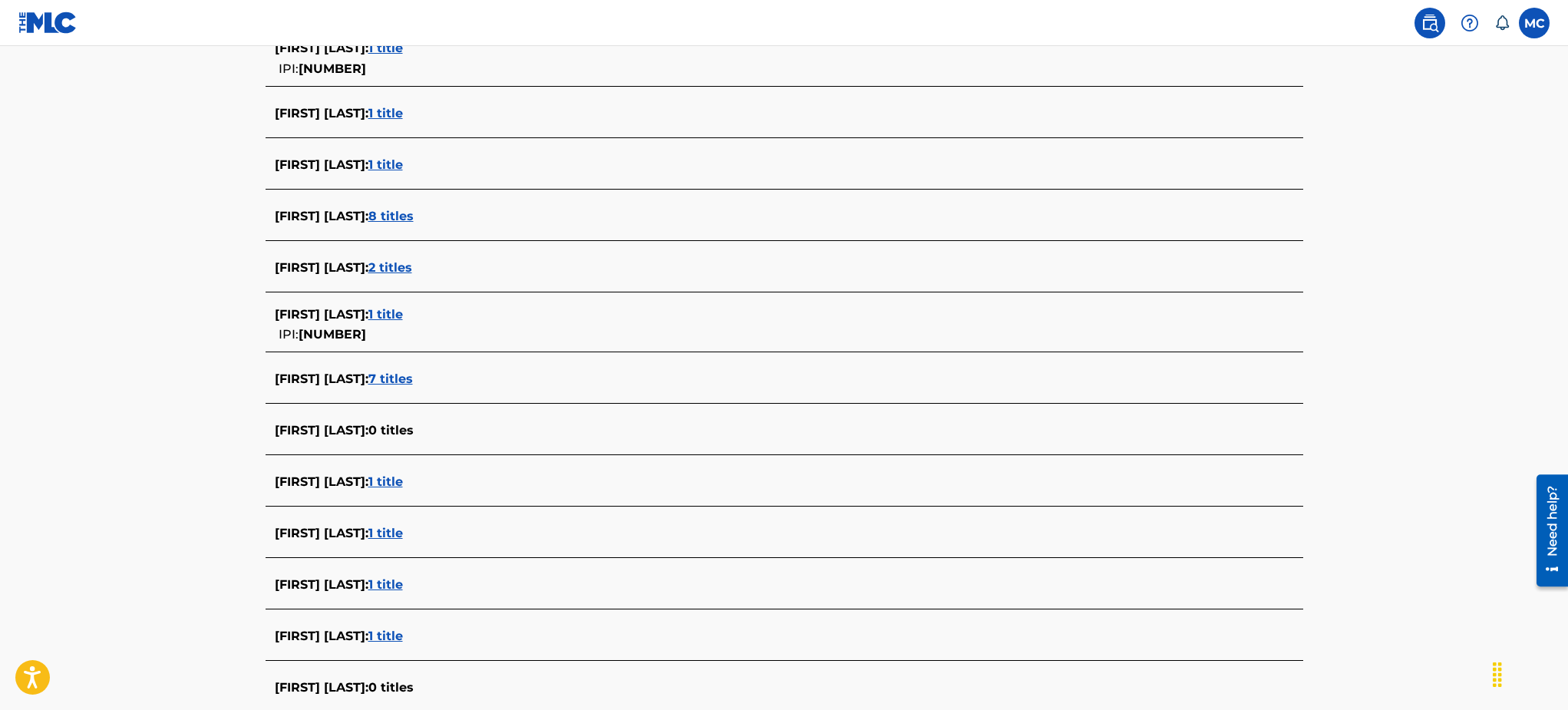 click on "1 title" at bounding box center [385, 164] 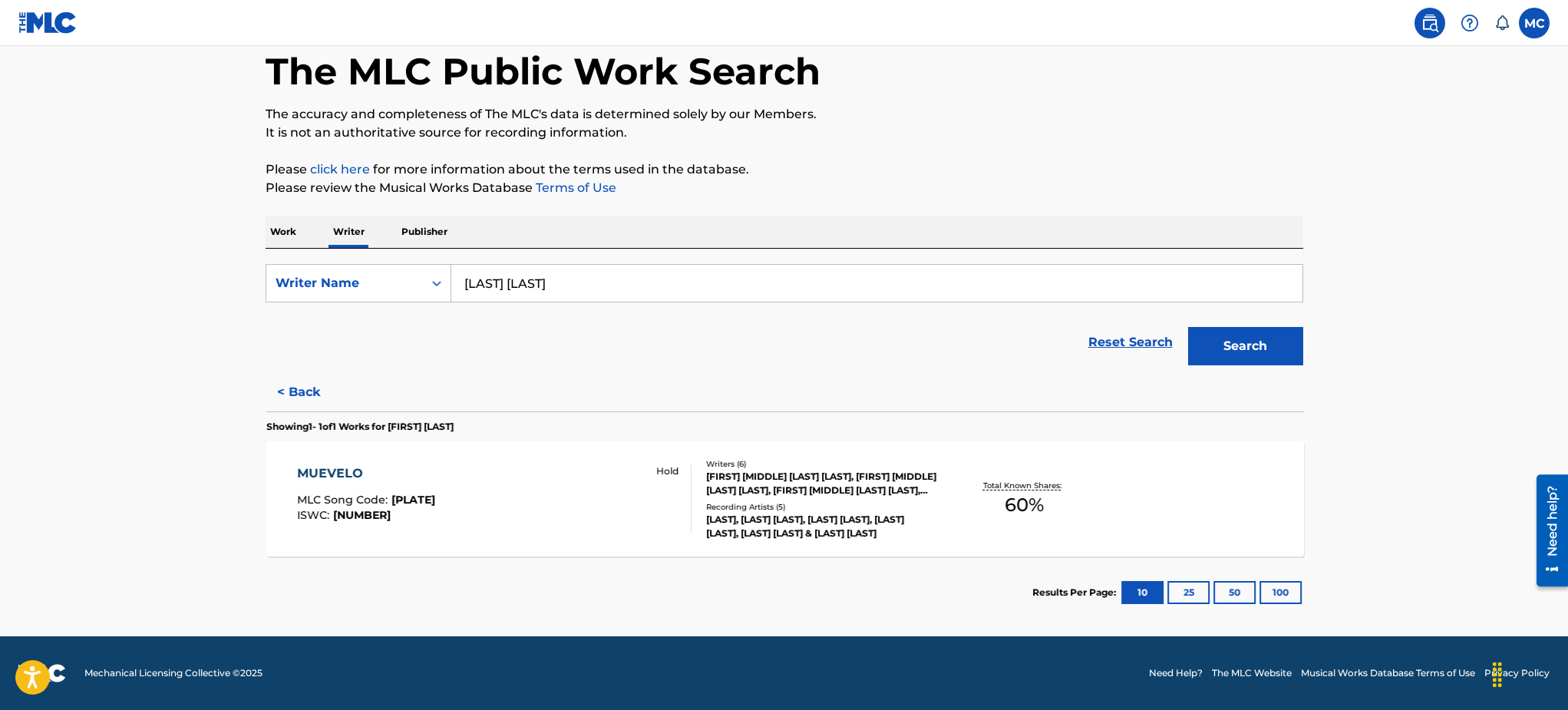 scroll, scrollTop: 78, scrollLeft: 0, axis: vertical 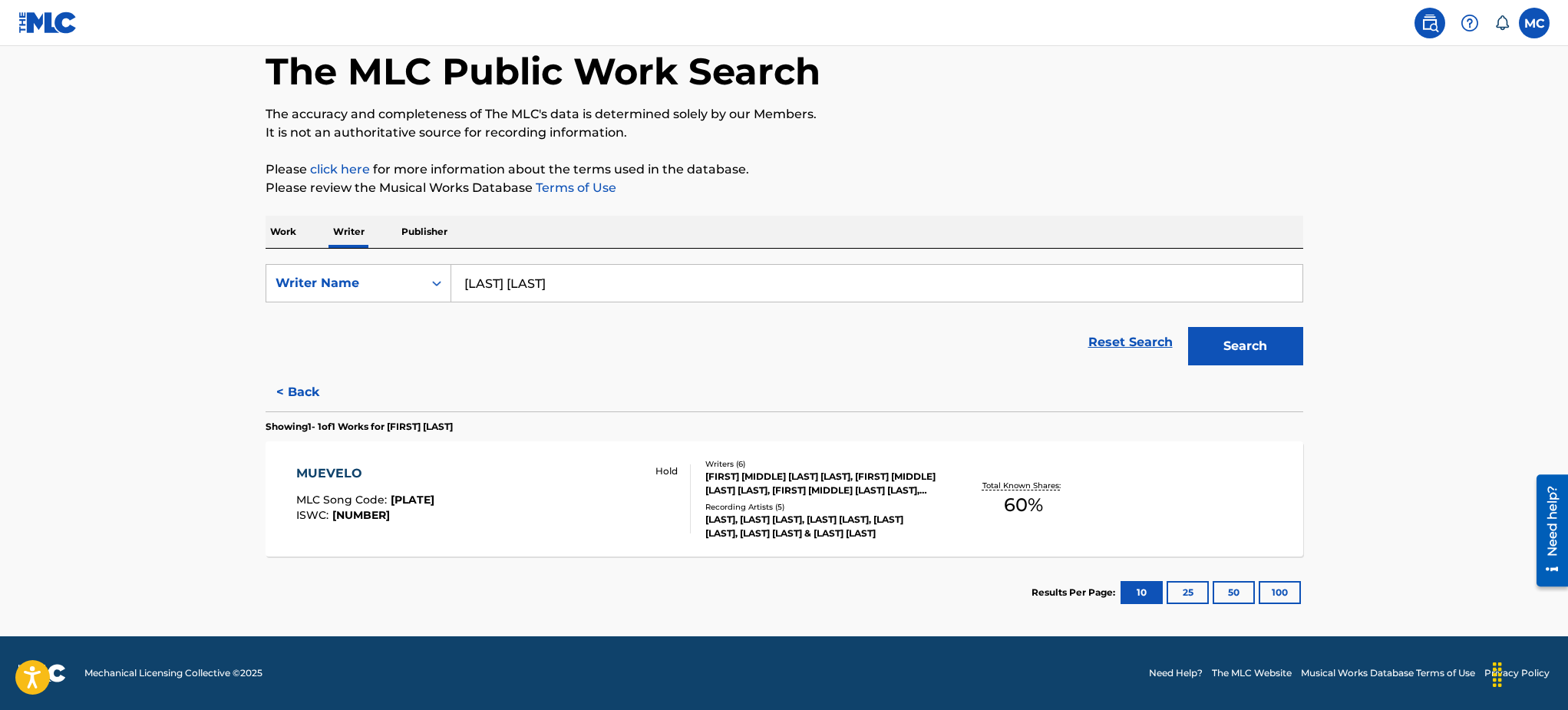 click on "< Back" at bounding box center [312, 392] 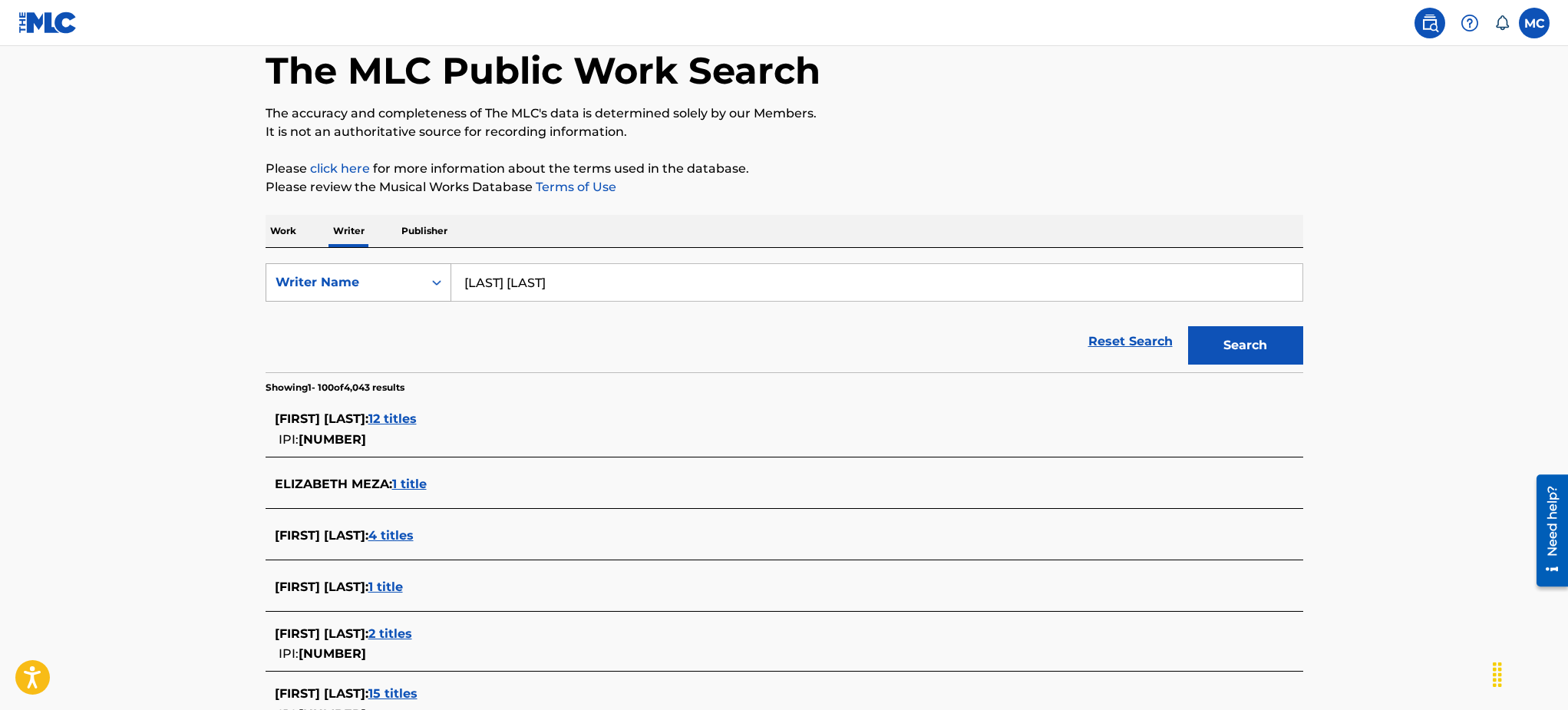 click 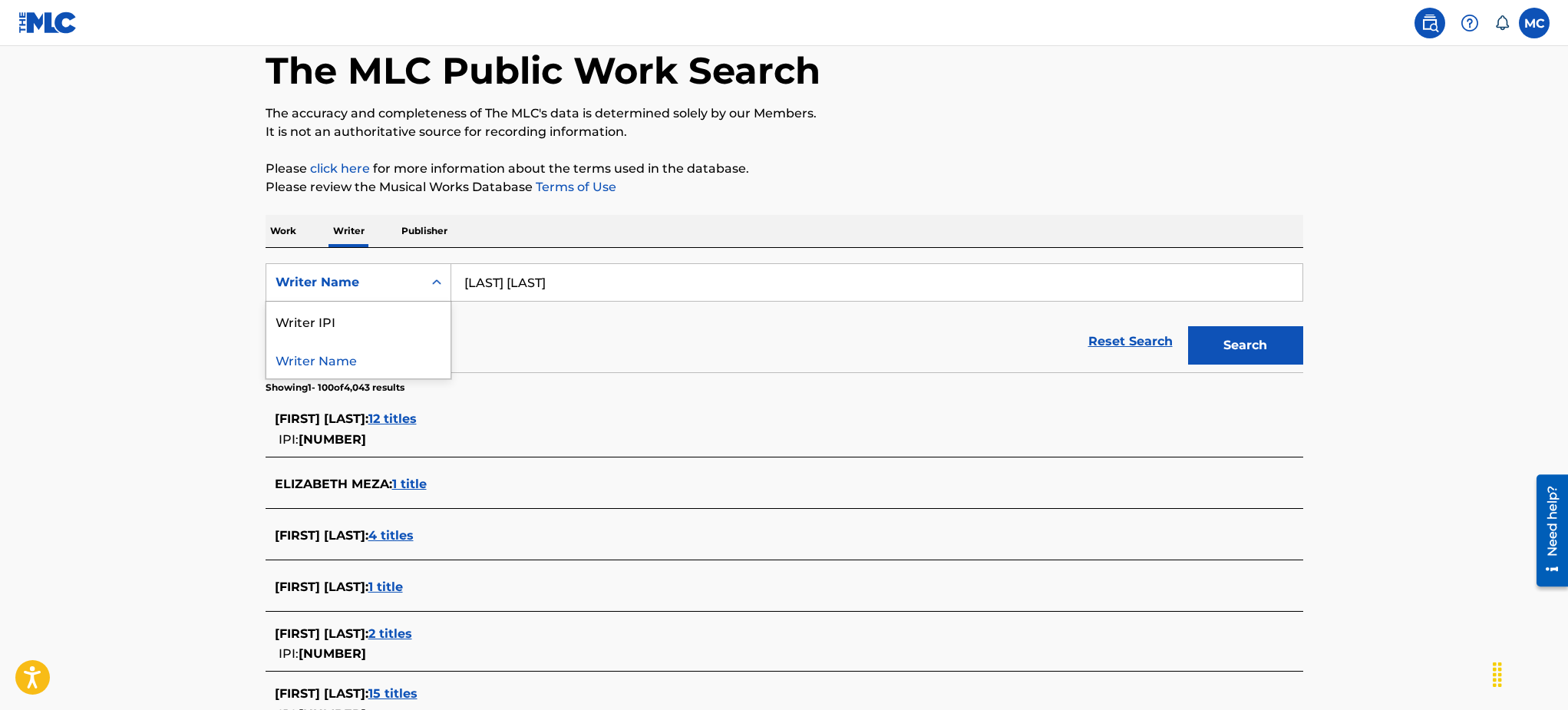 click on "[LAST] [LAST]" at bounding box center (876, 282) 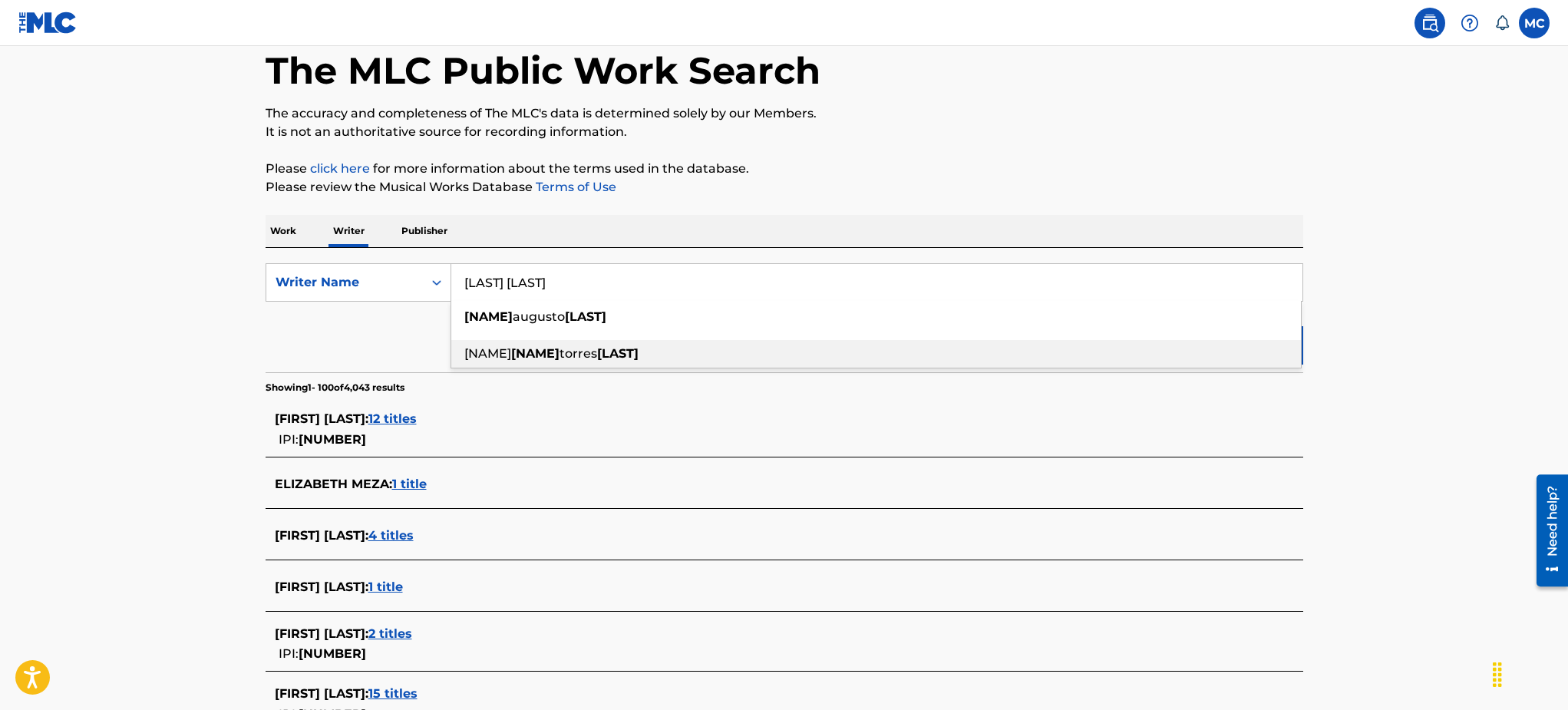 click on "[NAME]" at bounding box center (535, 353) 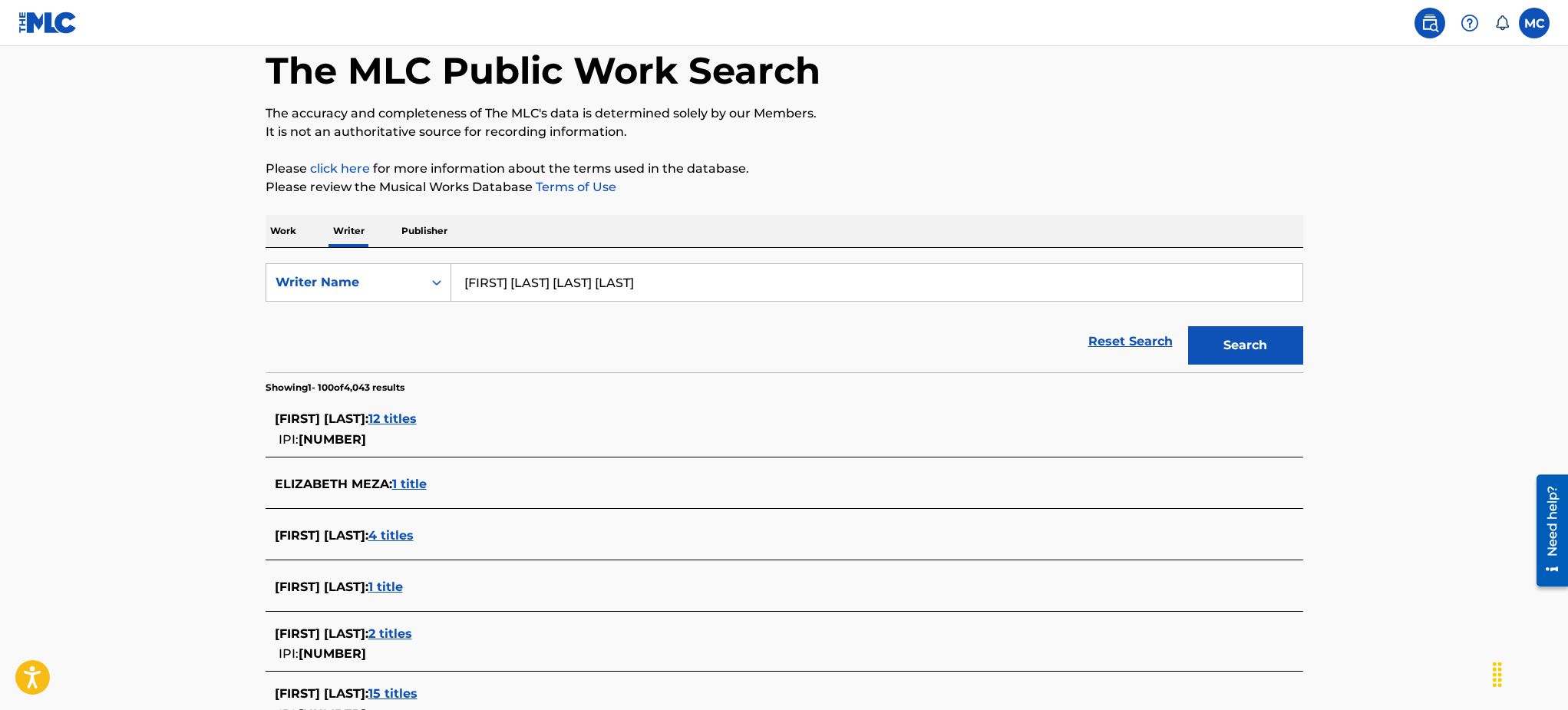 click on "Publisher" at bounding box center [424, 231] 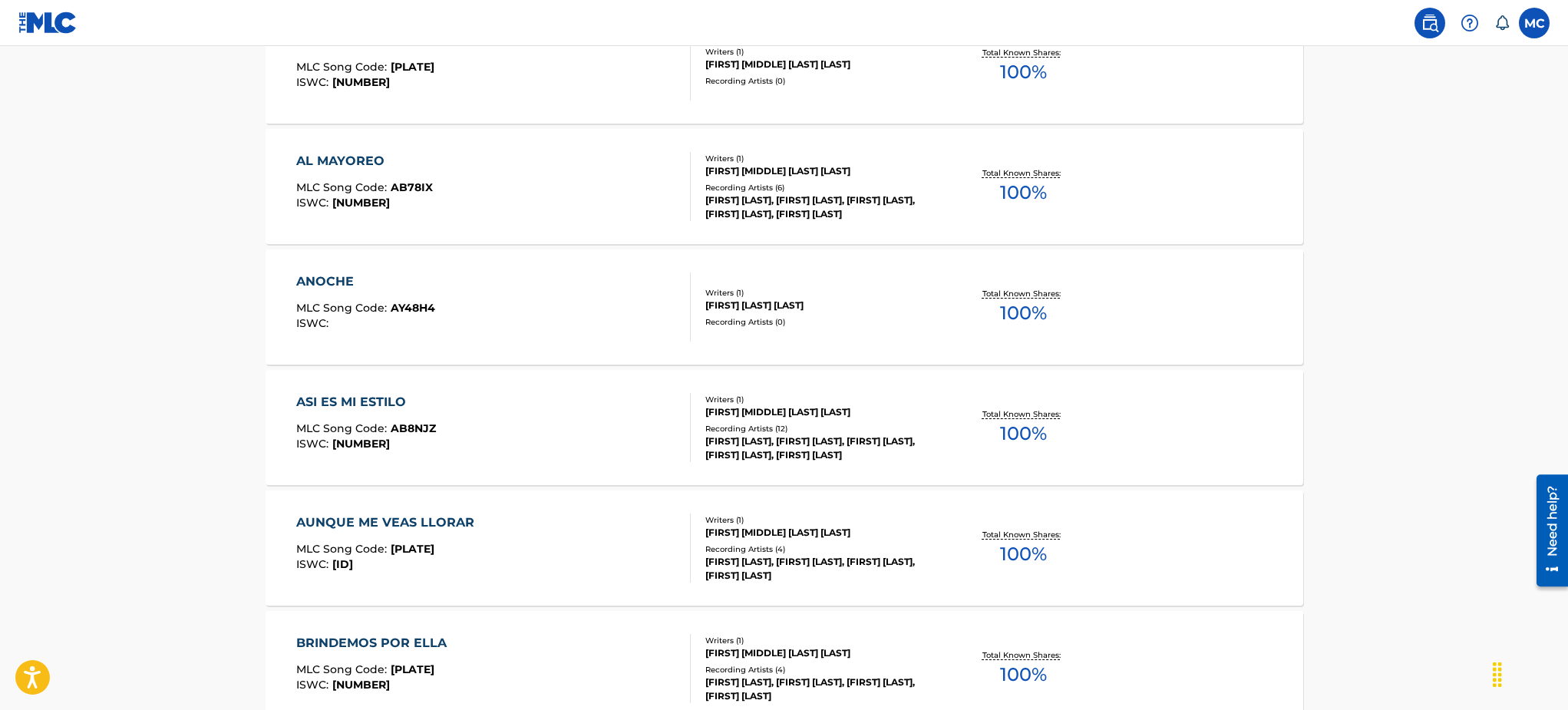 scroll, scrollTop: 0, scrollLeft: 0, axis: both 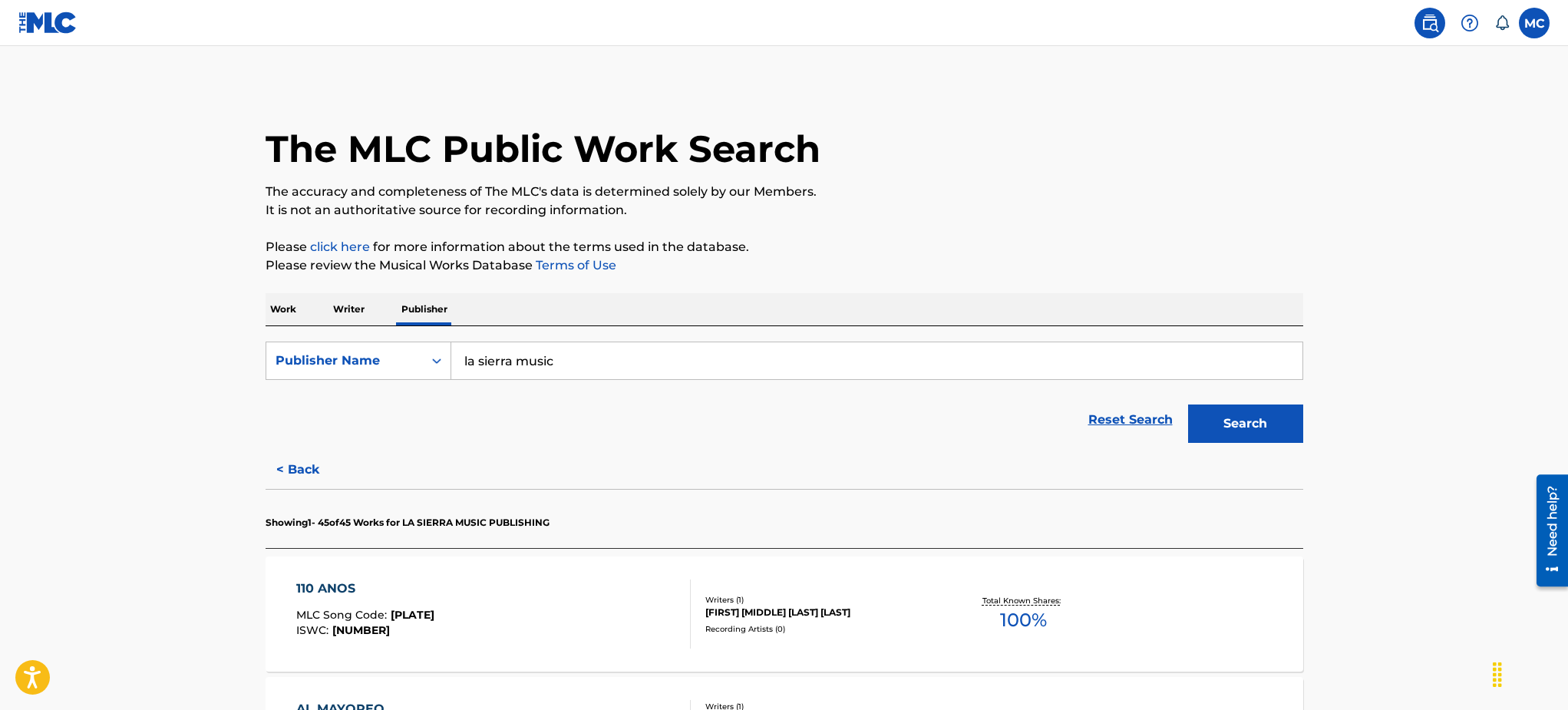 click on "Work" at bounding box center (283, 309) 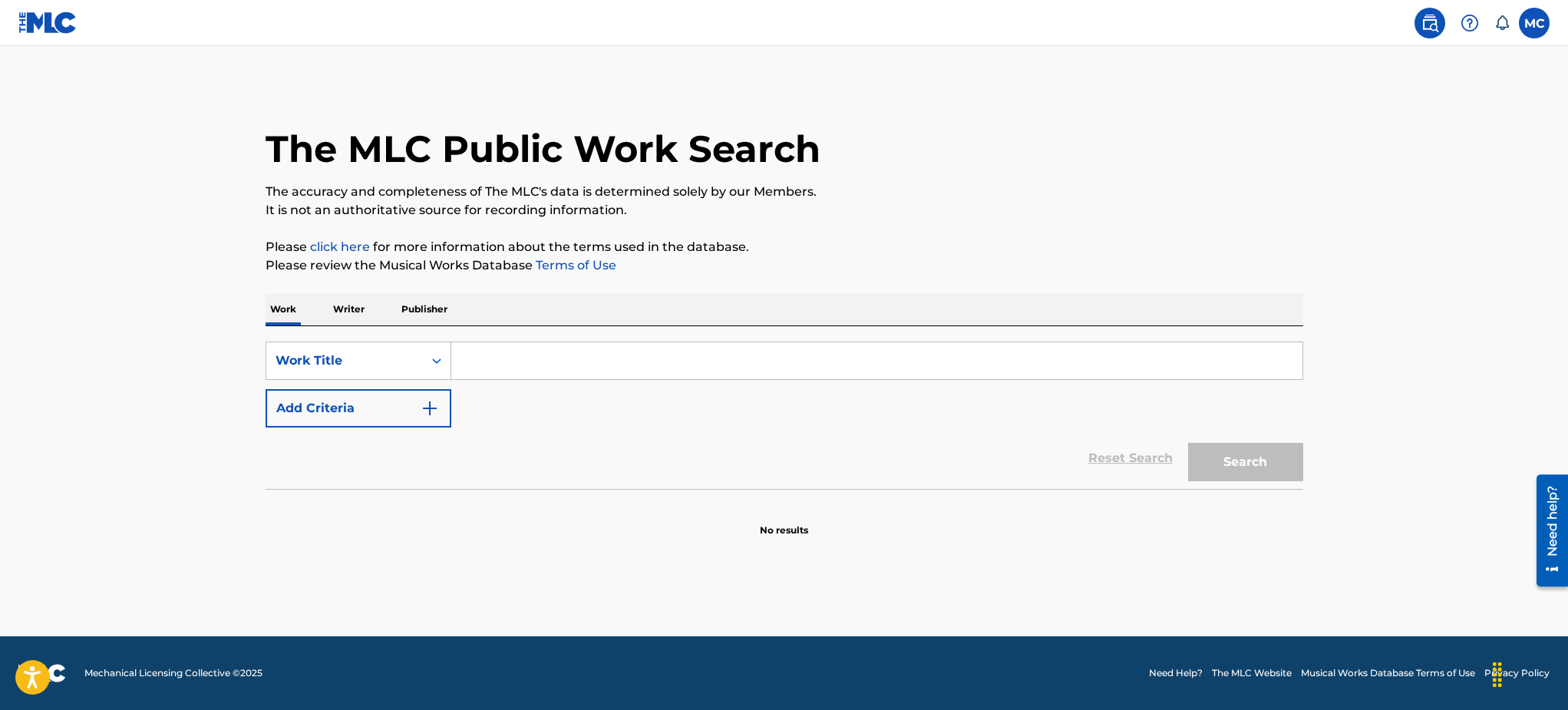click at bounding box center [876, 361] 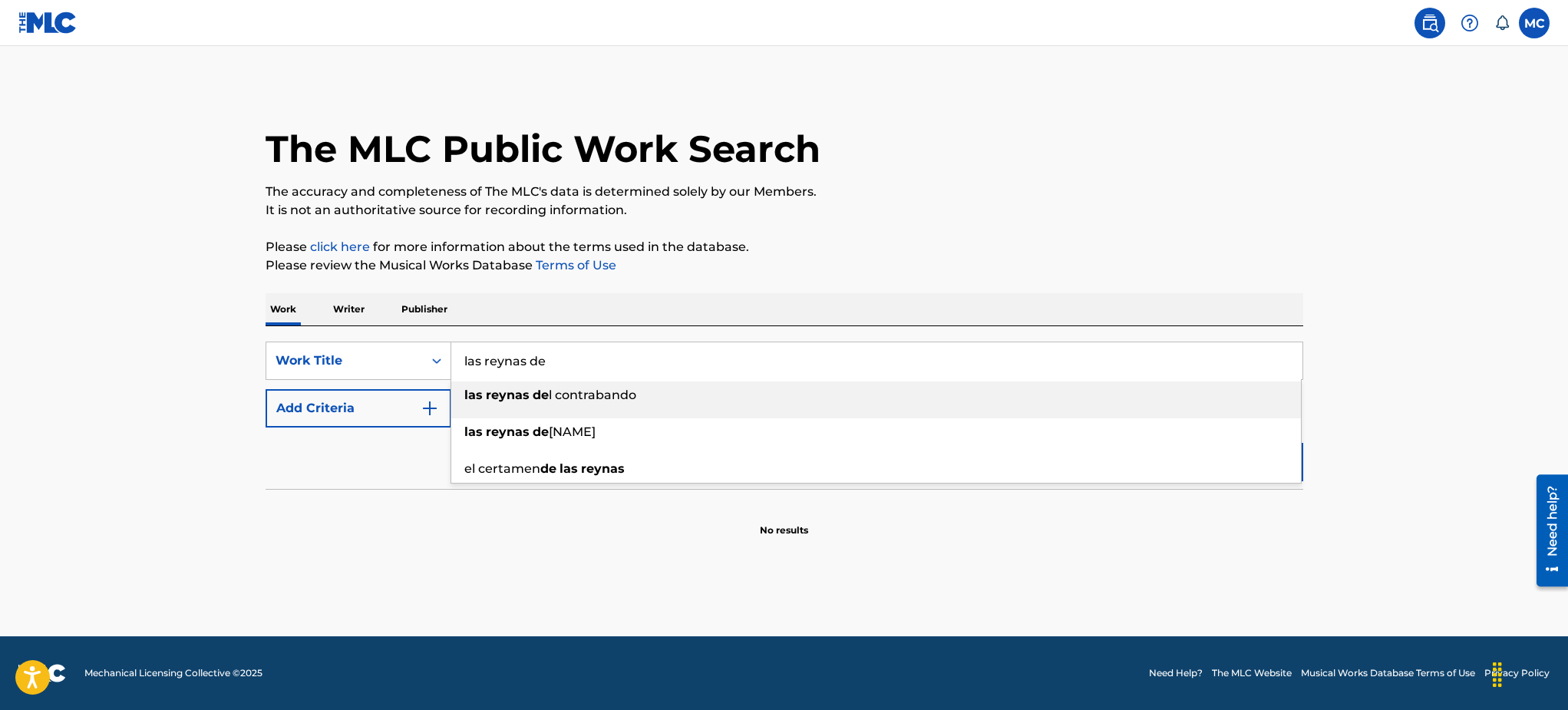 type on "las reynas de" 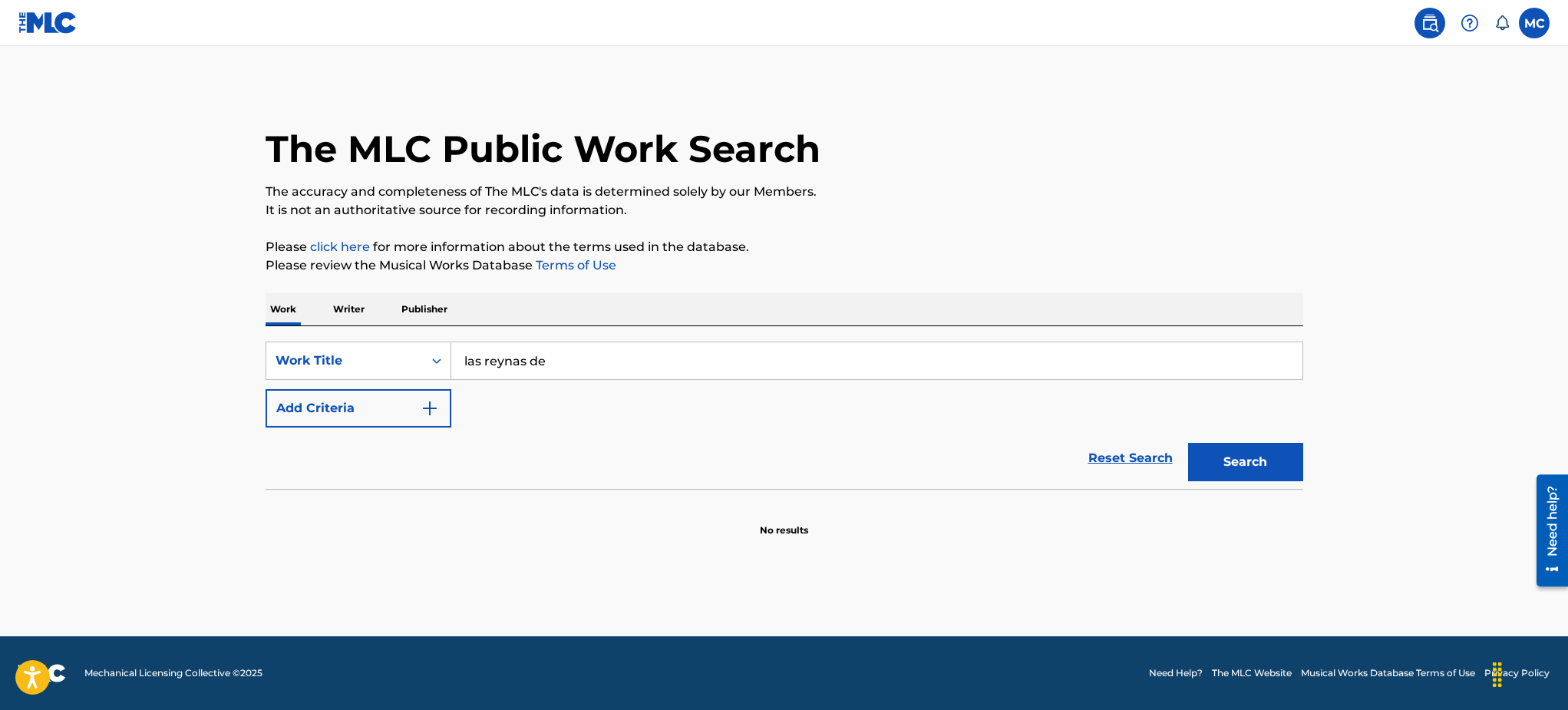 type 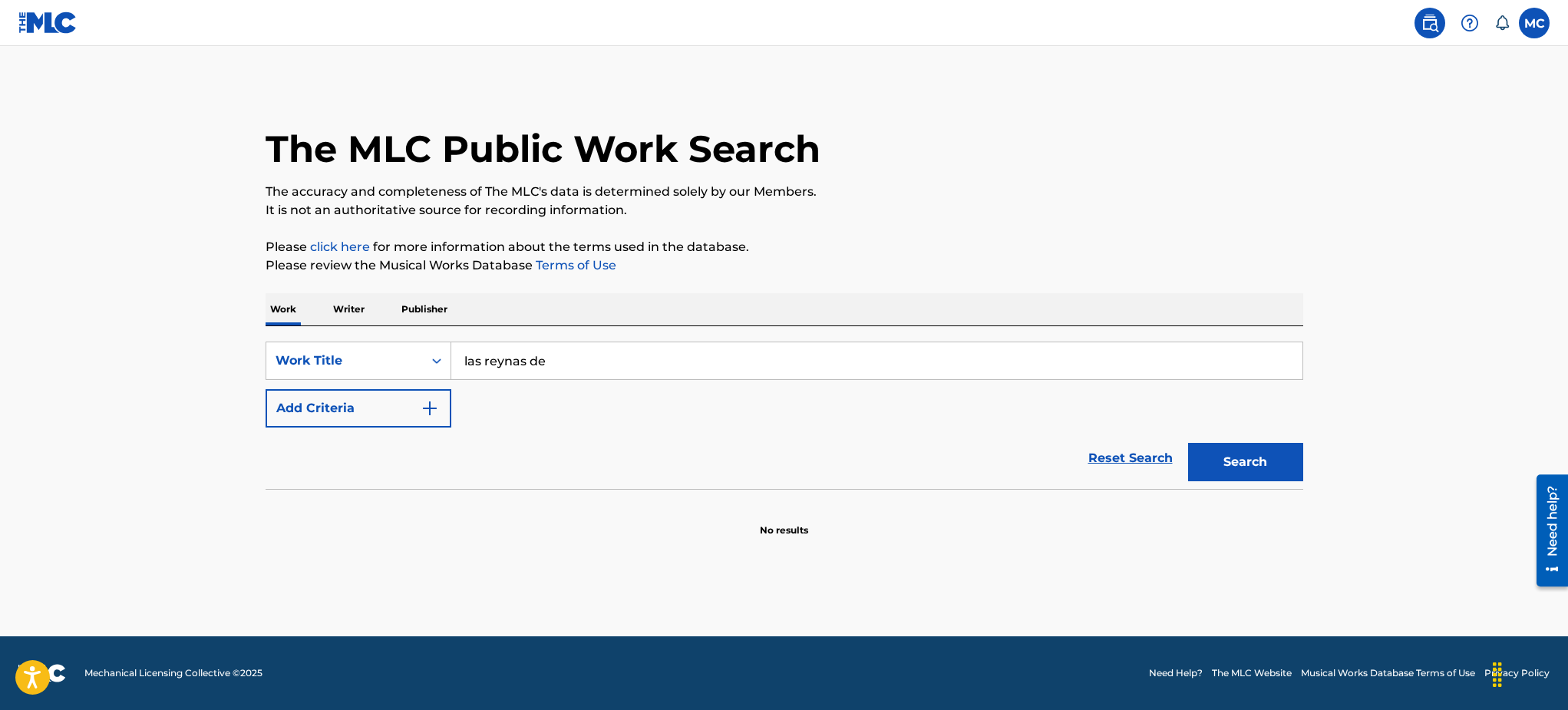 click on "las reynas de" at bounding box center (876, 361) 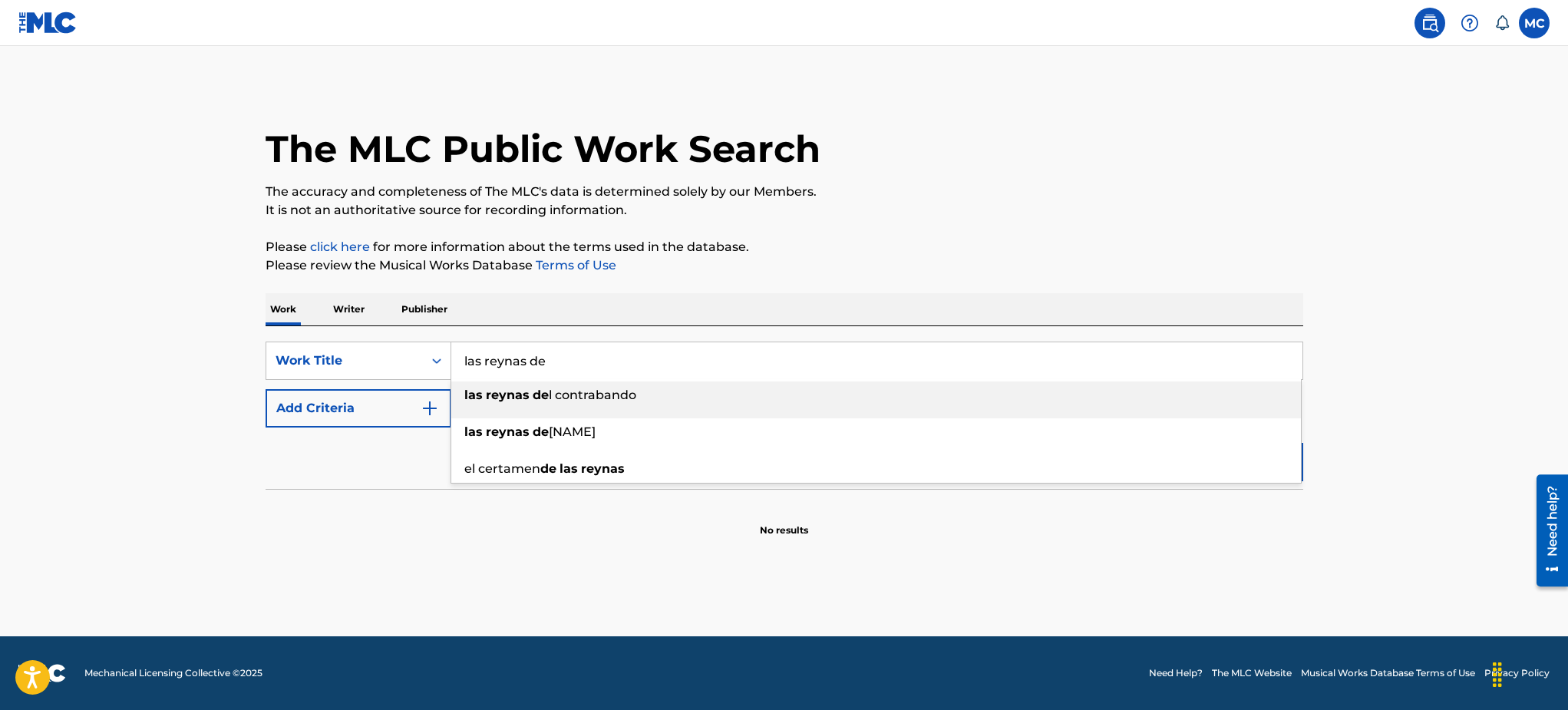 type on "las reynas del contrabando" 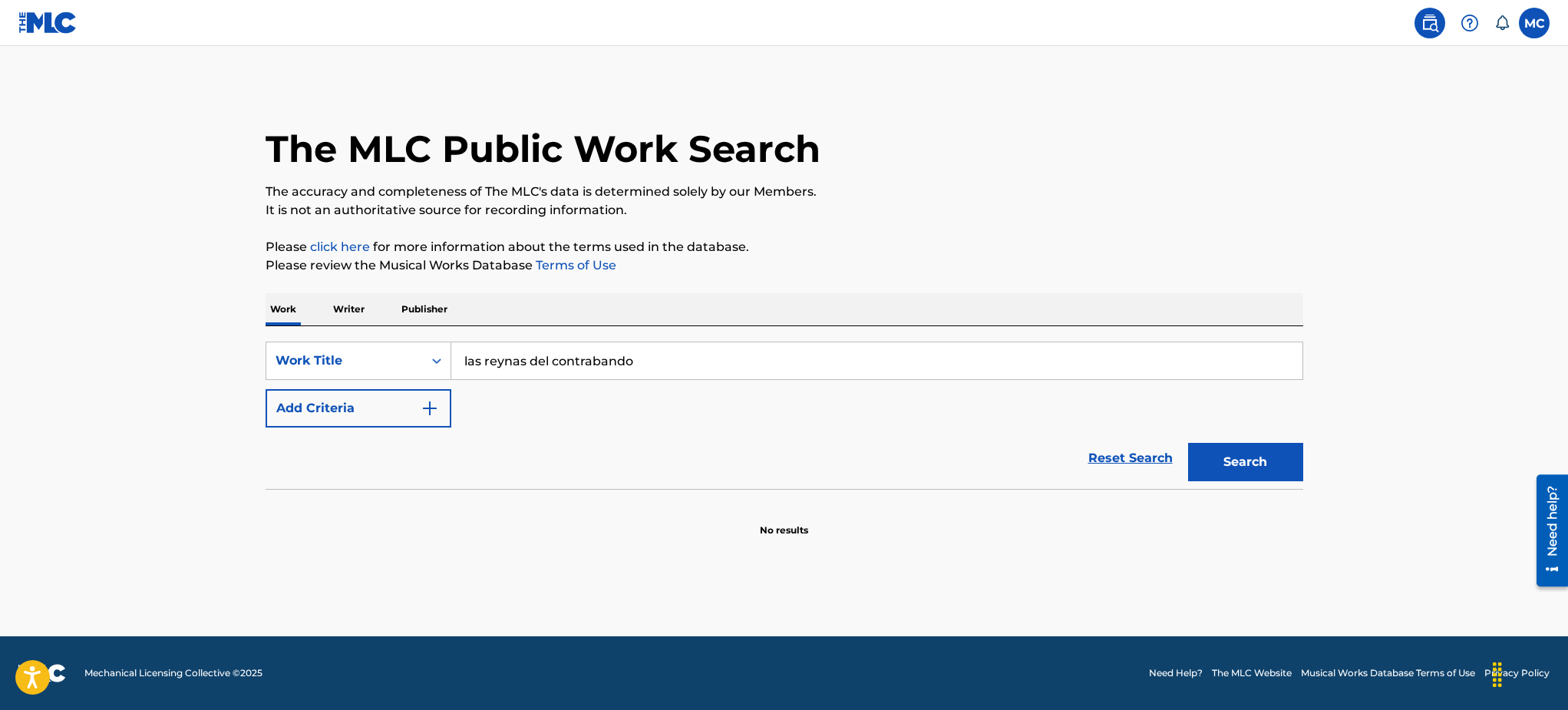 click on "Search" at bounding box center (1246, 462) 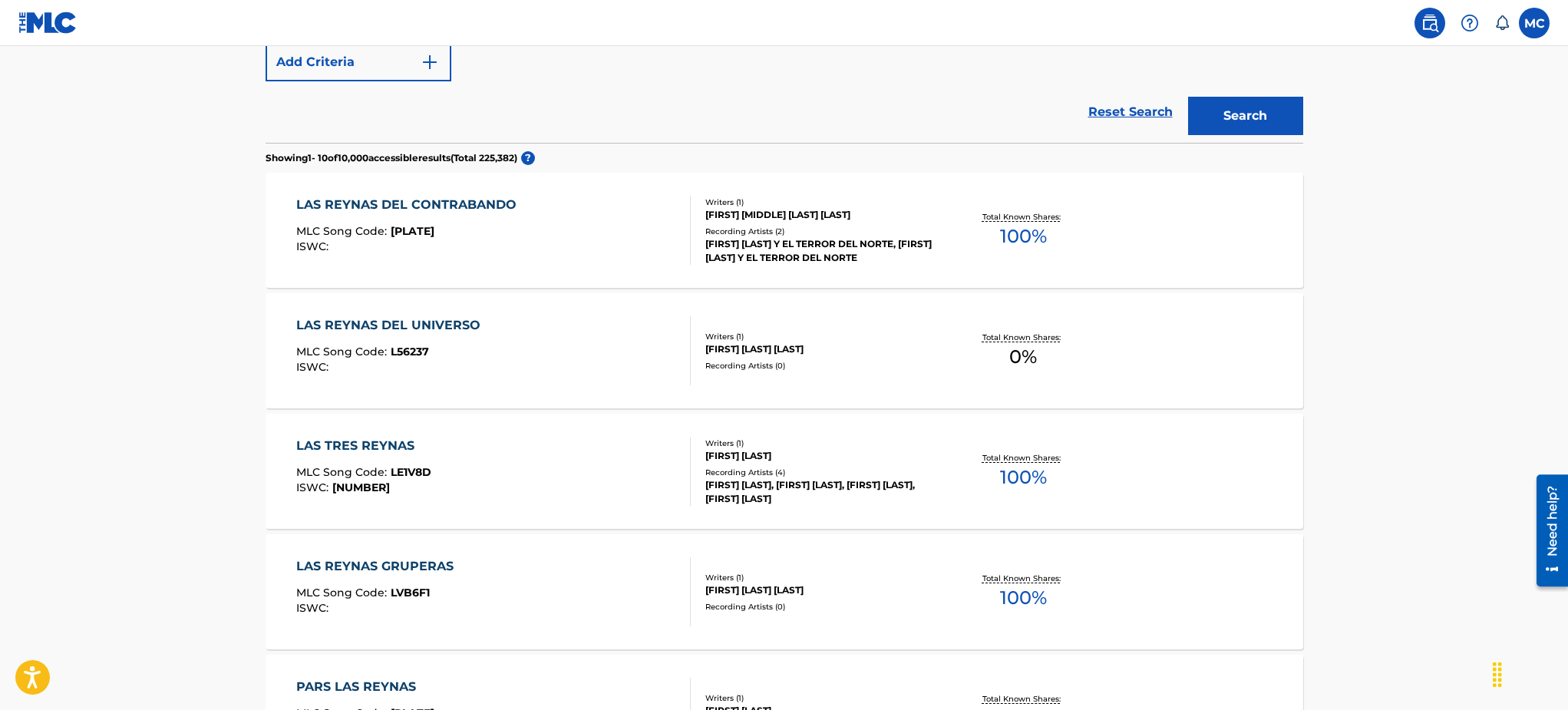 scroll, scrollTop: 353, scrollLeft: 0, axis: vertical 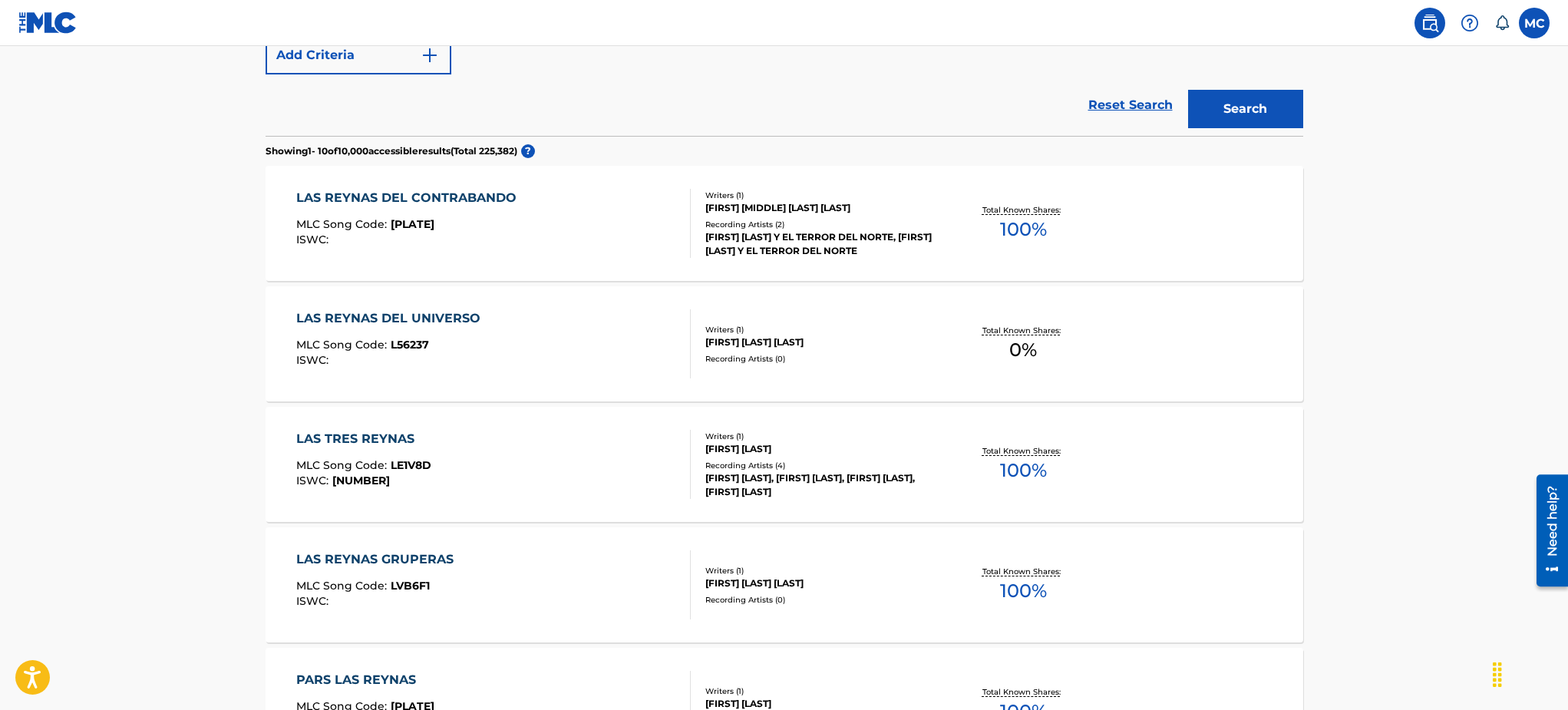 click on "LAS REYNAS DEL CONTRABANDO" at bounding box center [410, 198] 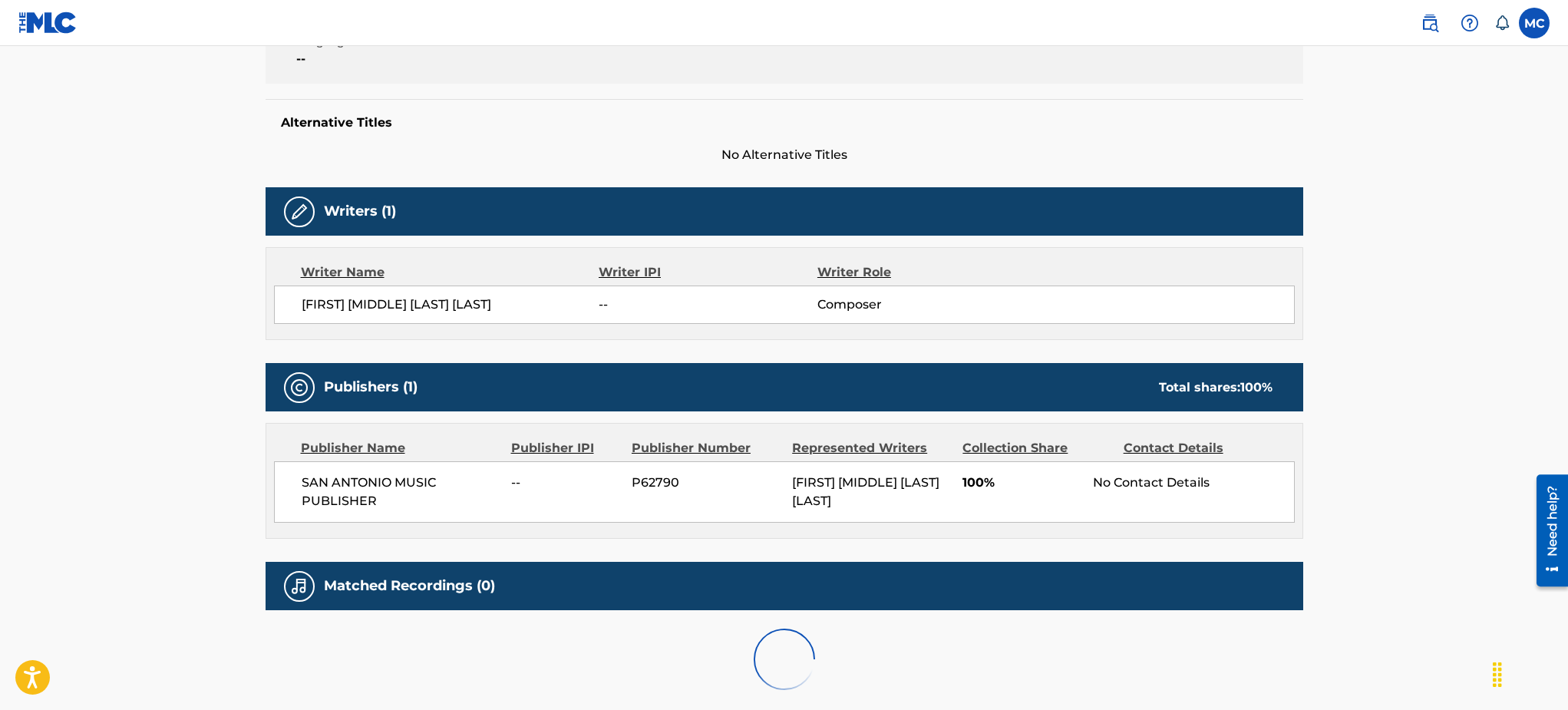 scroll, scrollTop: 0, scrollLeft: 0, axis: both 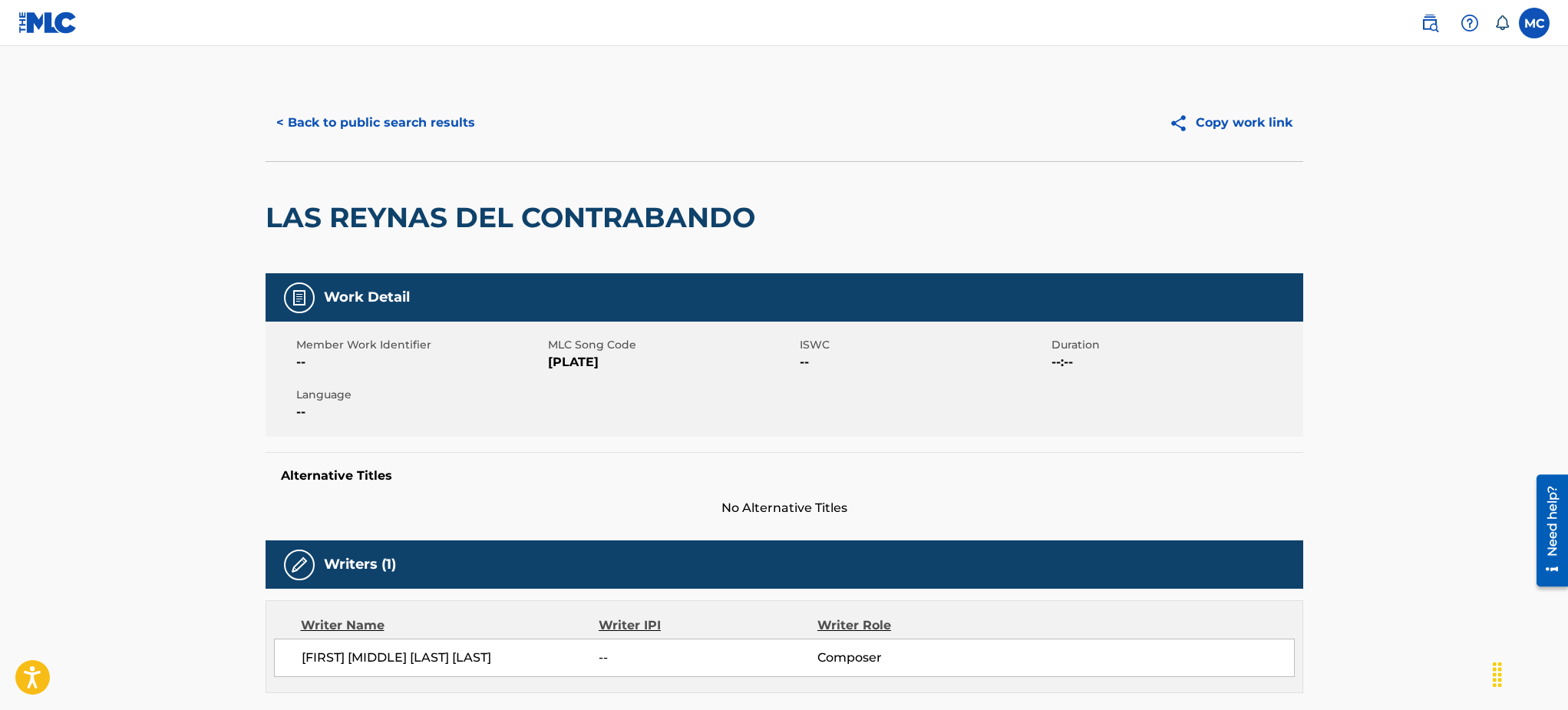 click on "< Back to public search results" at bounding box center (375, 123) 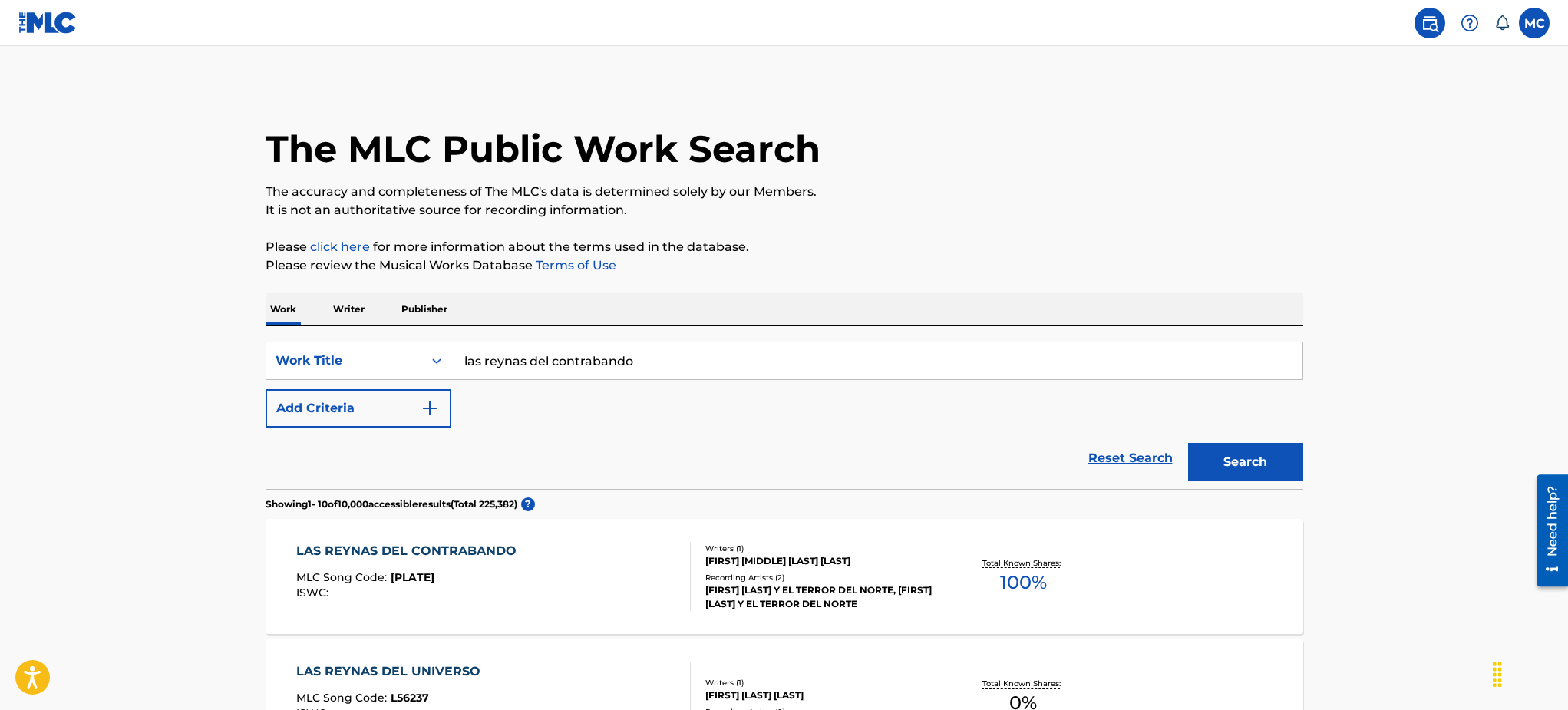 scroll, scrollTop: 394, scrollLeft: 0, axis: vertical 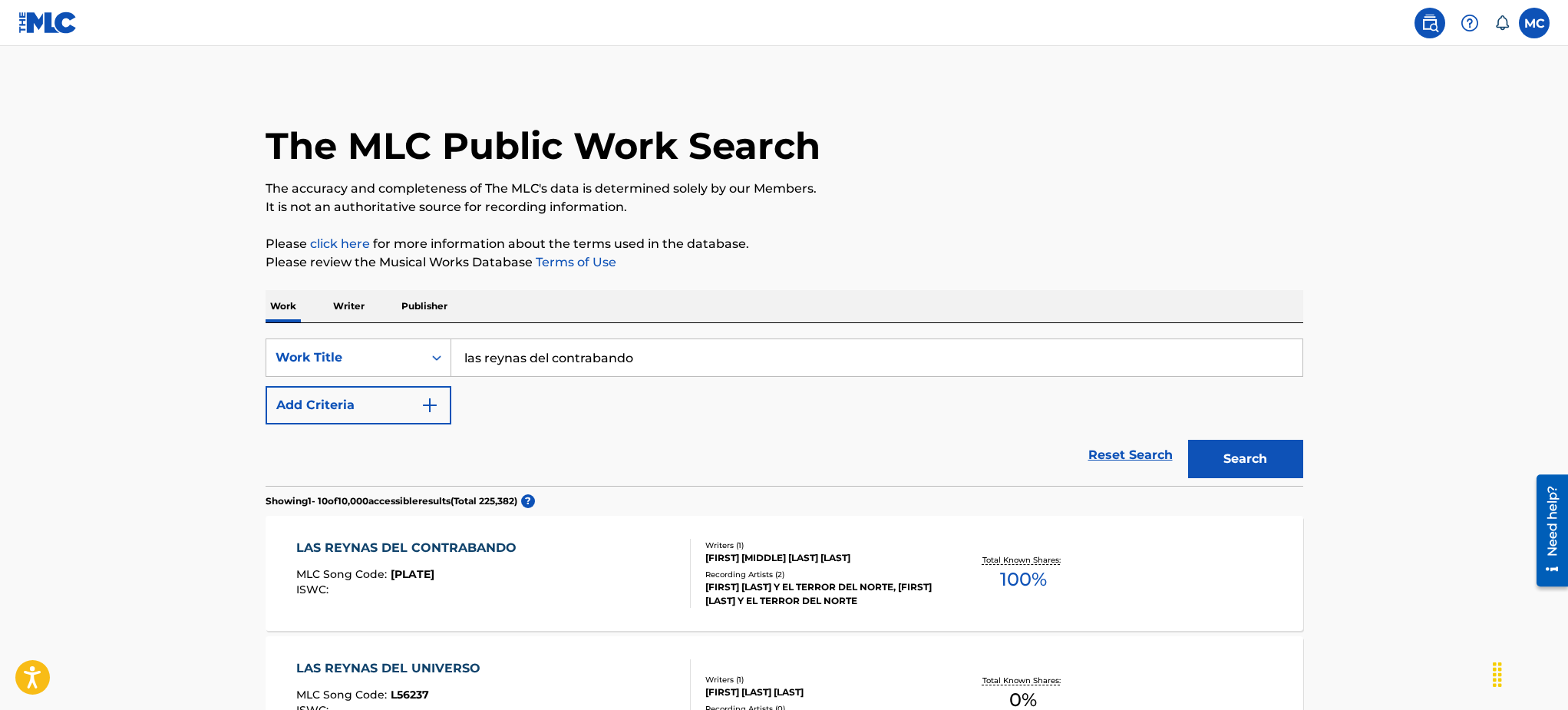 click on "Publisher" at bounding box center [424, 306] 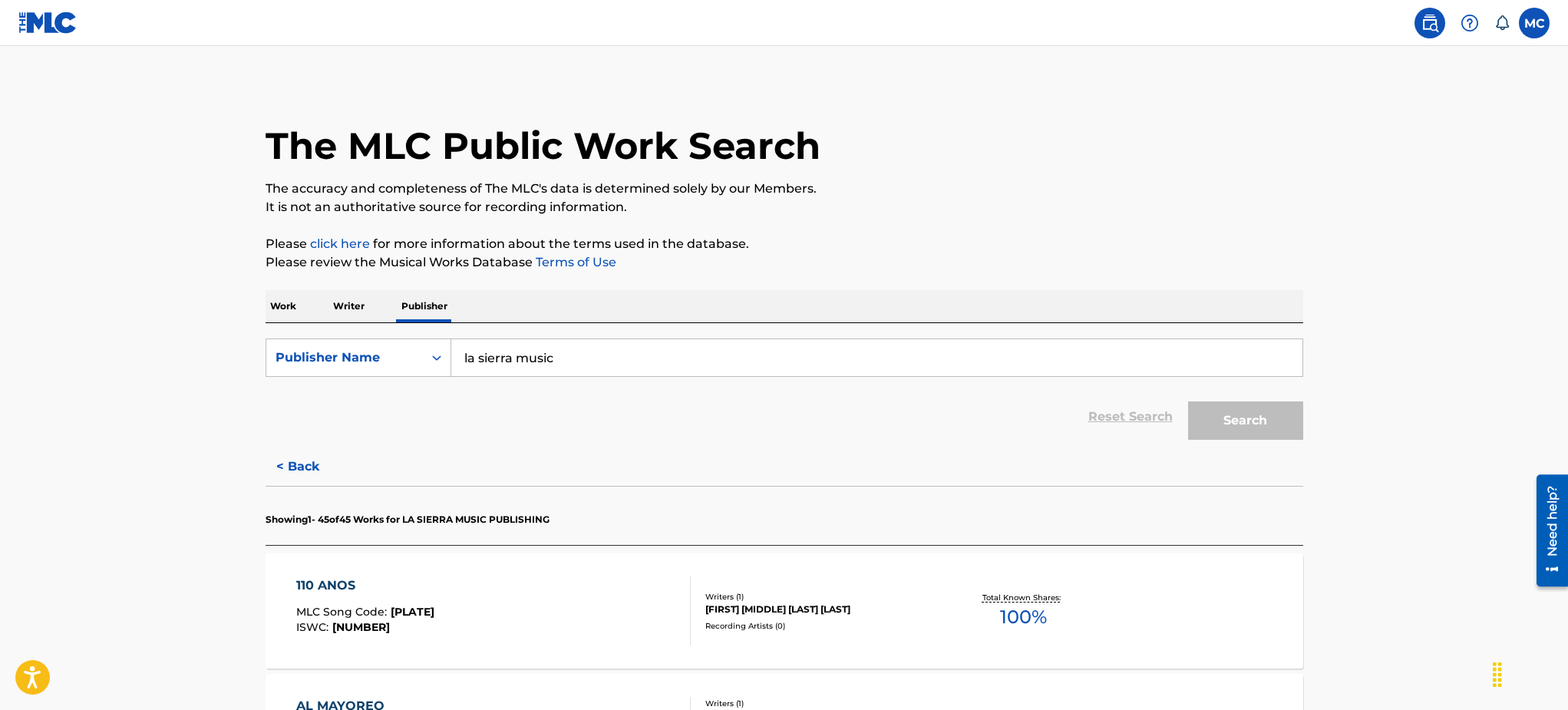 scroll, scrollTop: 0, scrollLeft: 0, axis: both 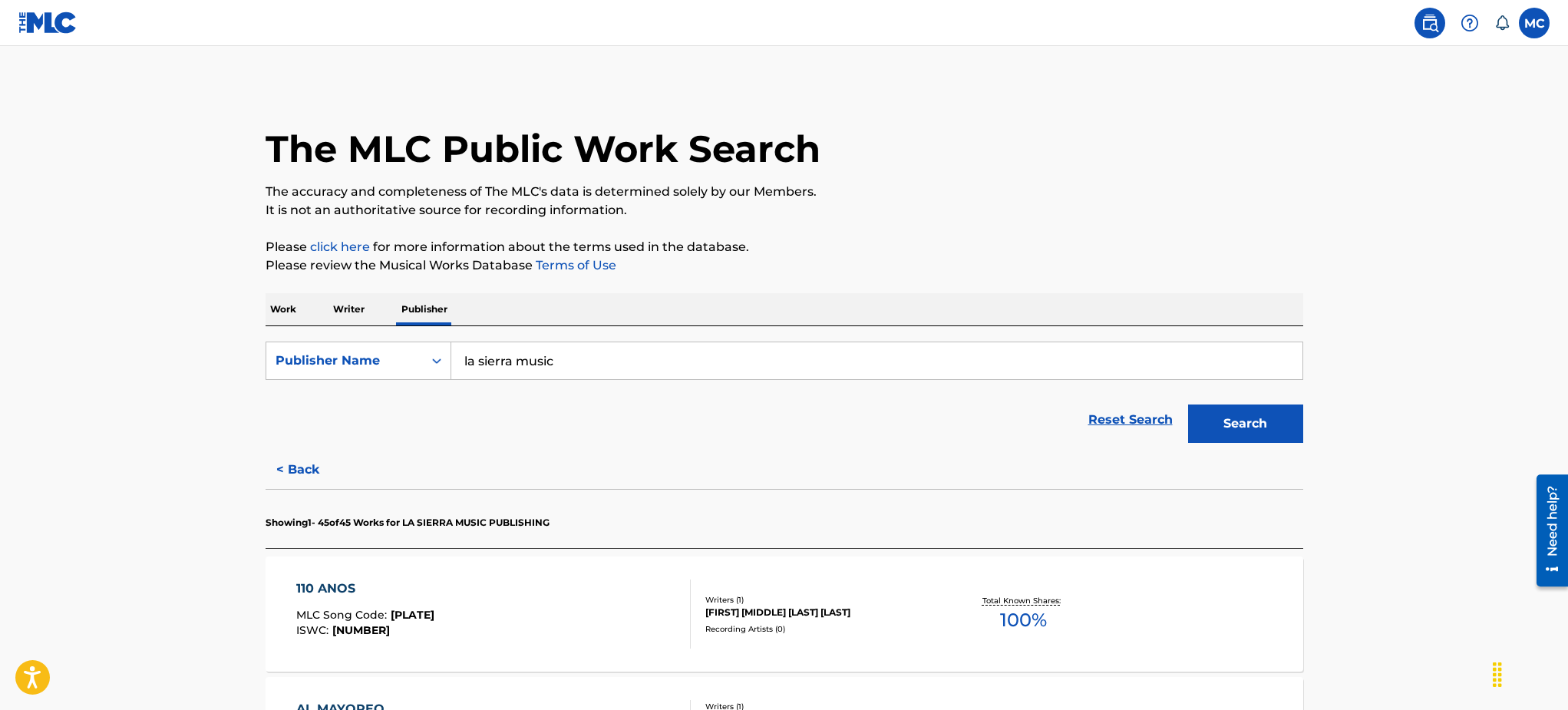 click on "la sierra music" at bounding box center [876, 361] 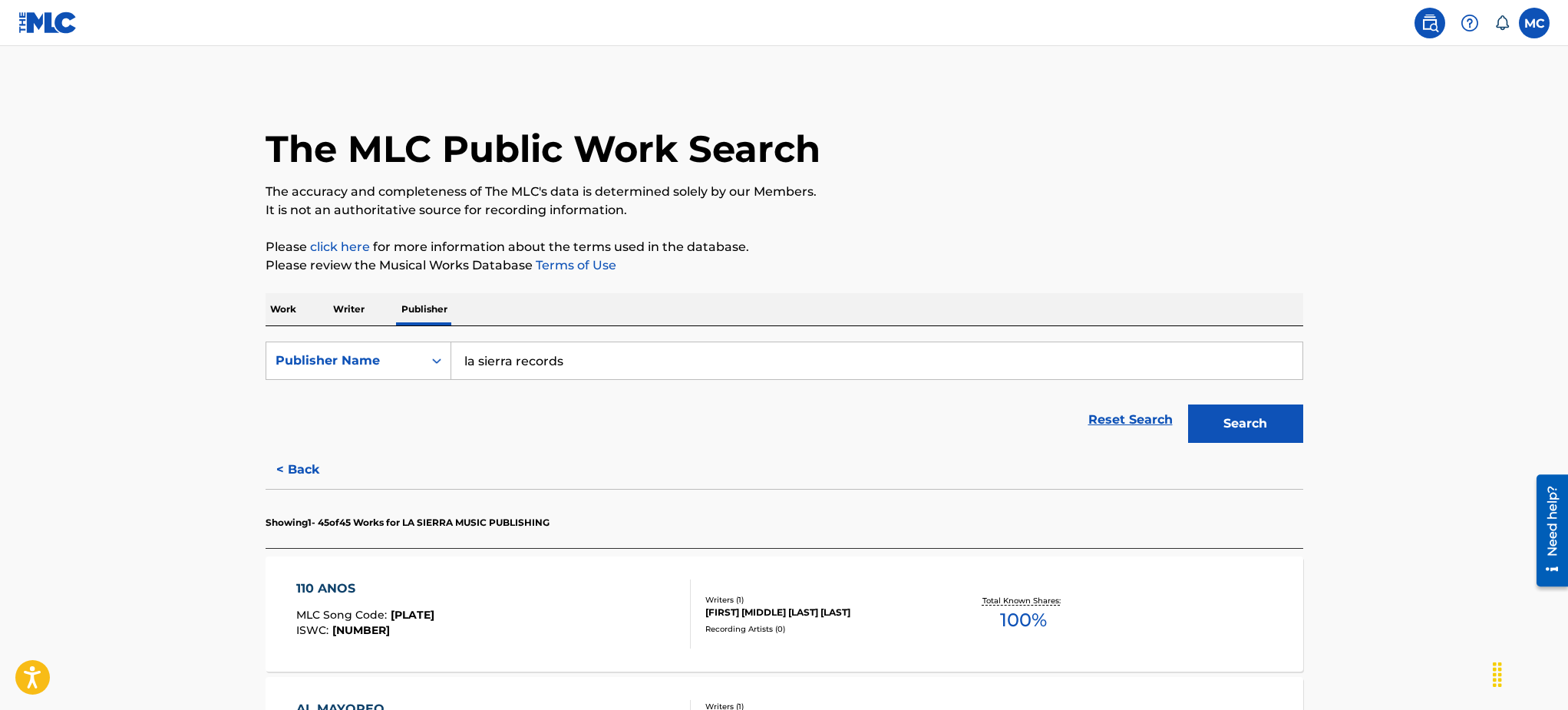 click on "Search" at bounding box center [1246, 424] 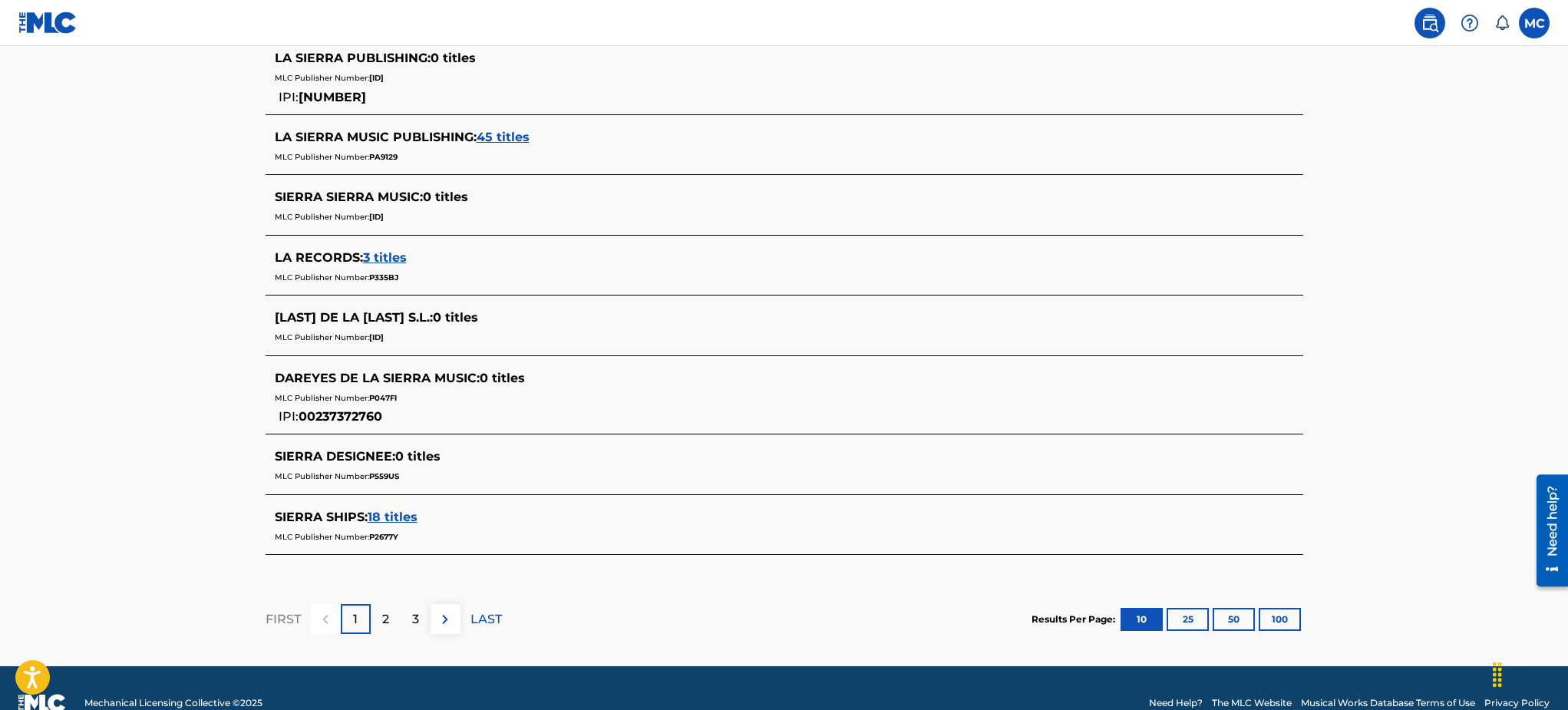 scroll, scrollTop: 636, scrollLeft: 0, axis: vertical 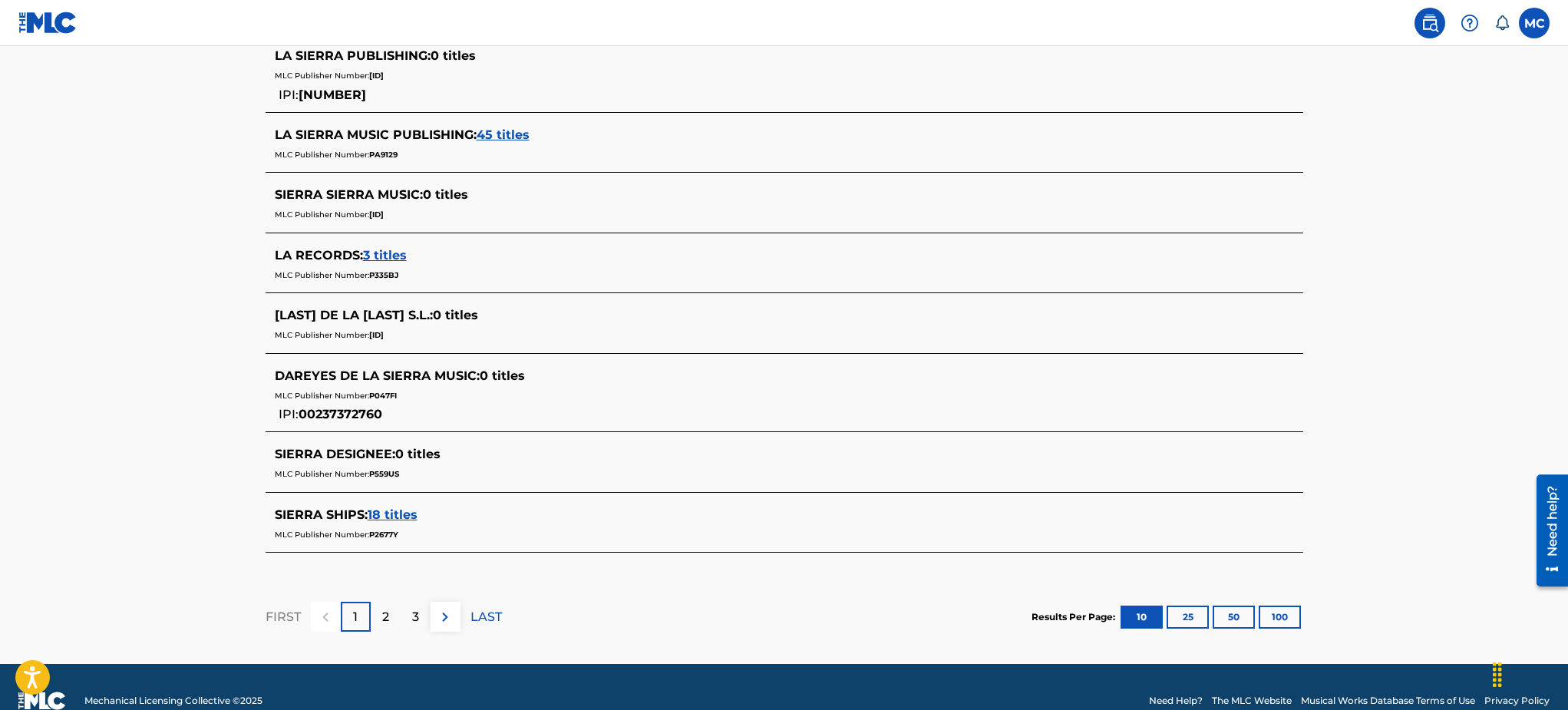 click on "100" at bounding box center (1279, 617) 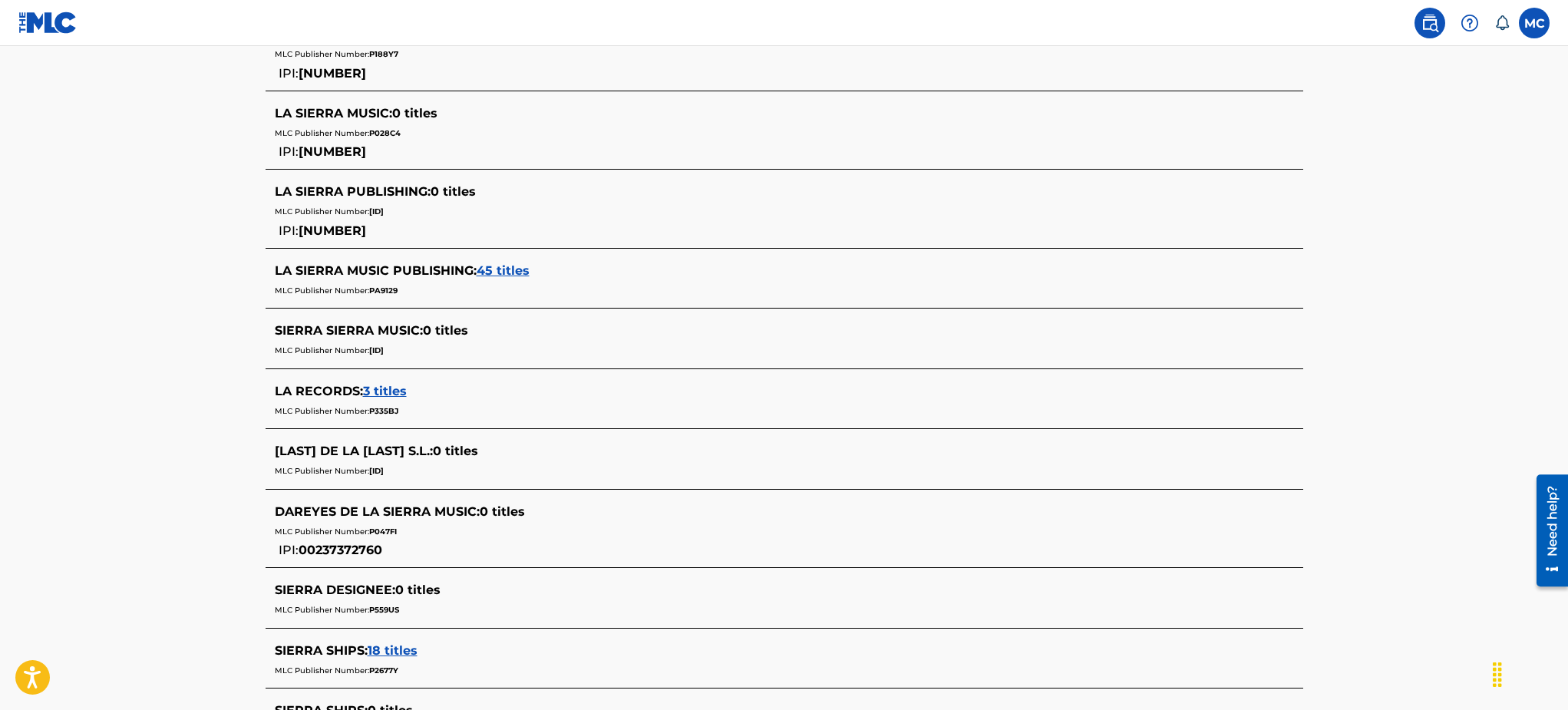 scroll, scrollTop: 0, scrollLeft: 0, axis: both 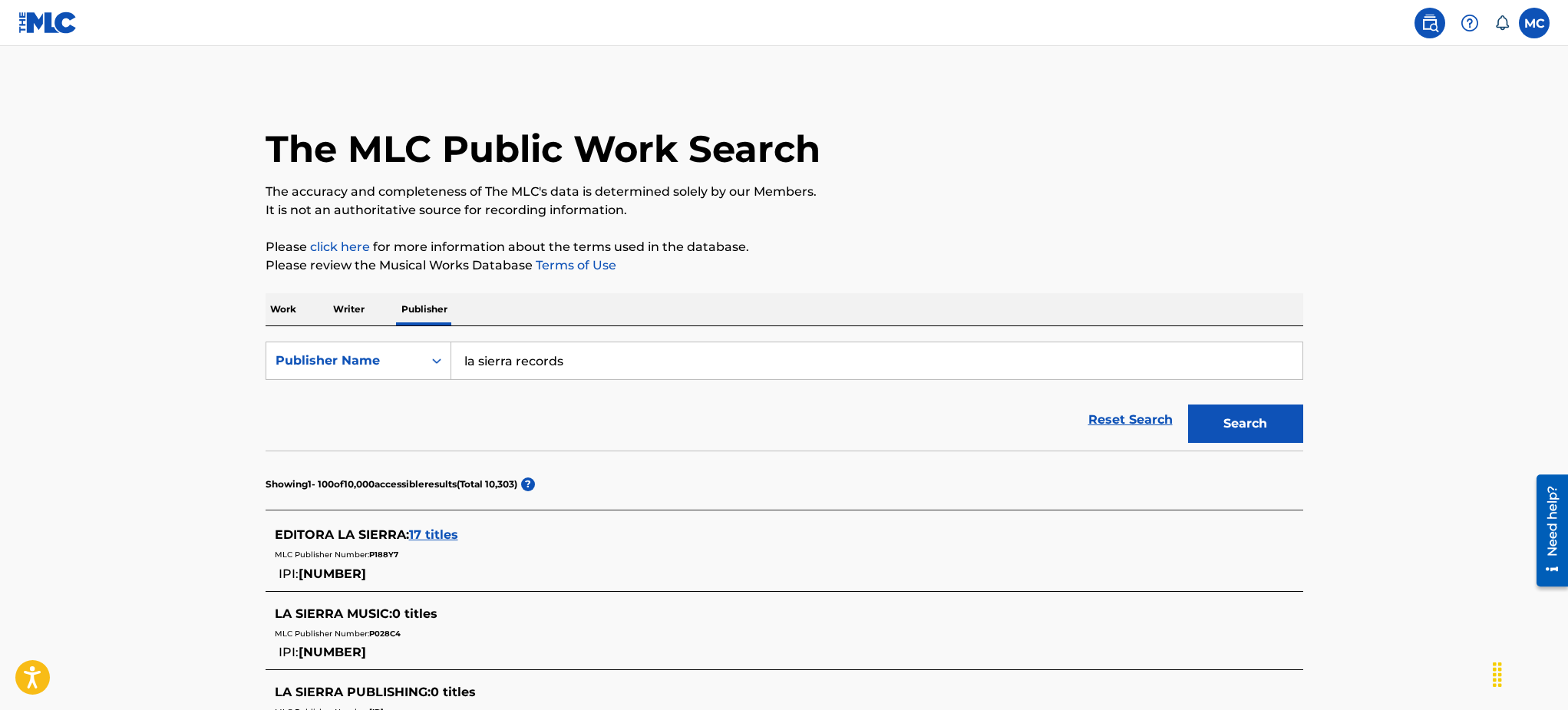 click on "la sierra records" at bounding box center (876, 361) 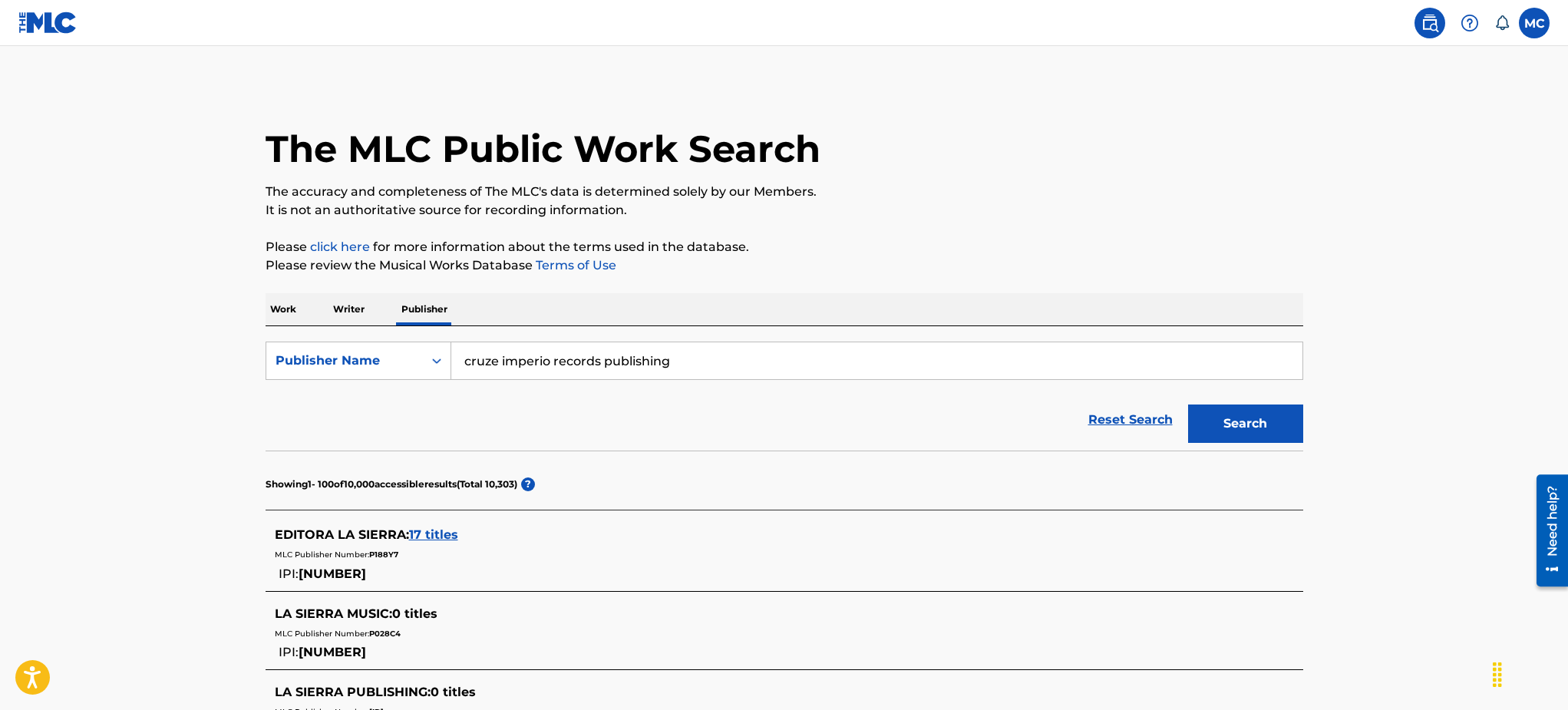 type on "cruze imperio records publishing" 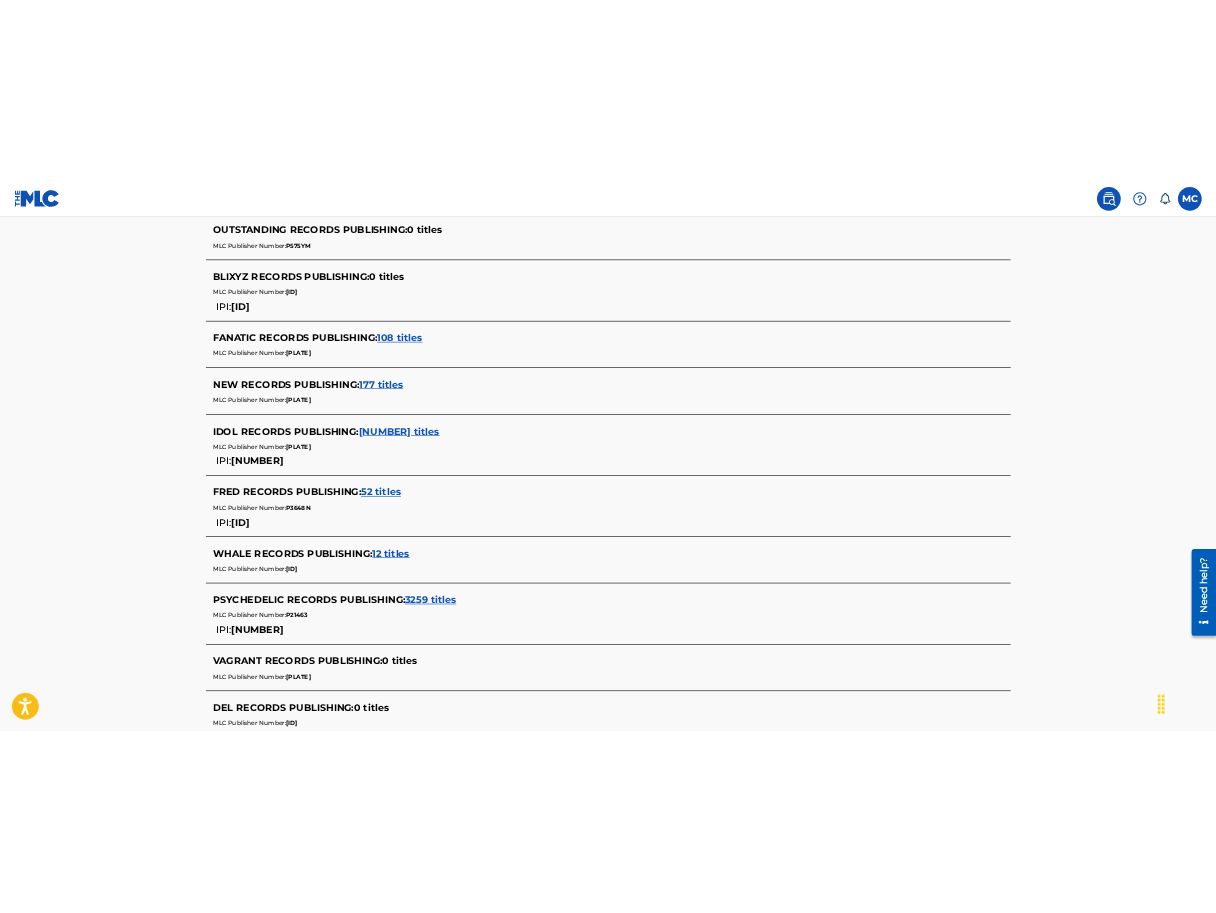 scroll, scrollTop: 0, scrollLeft: 0, axis: both 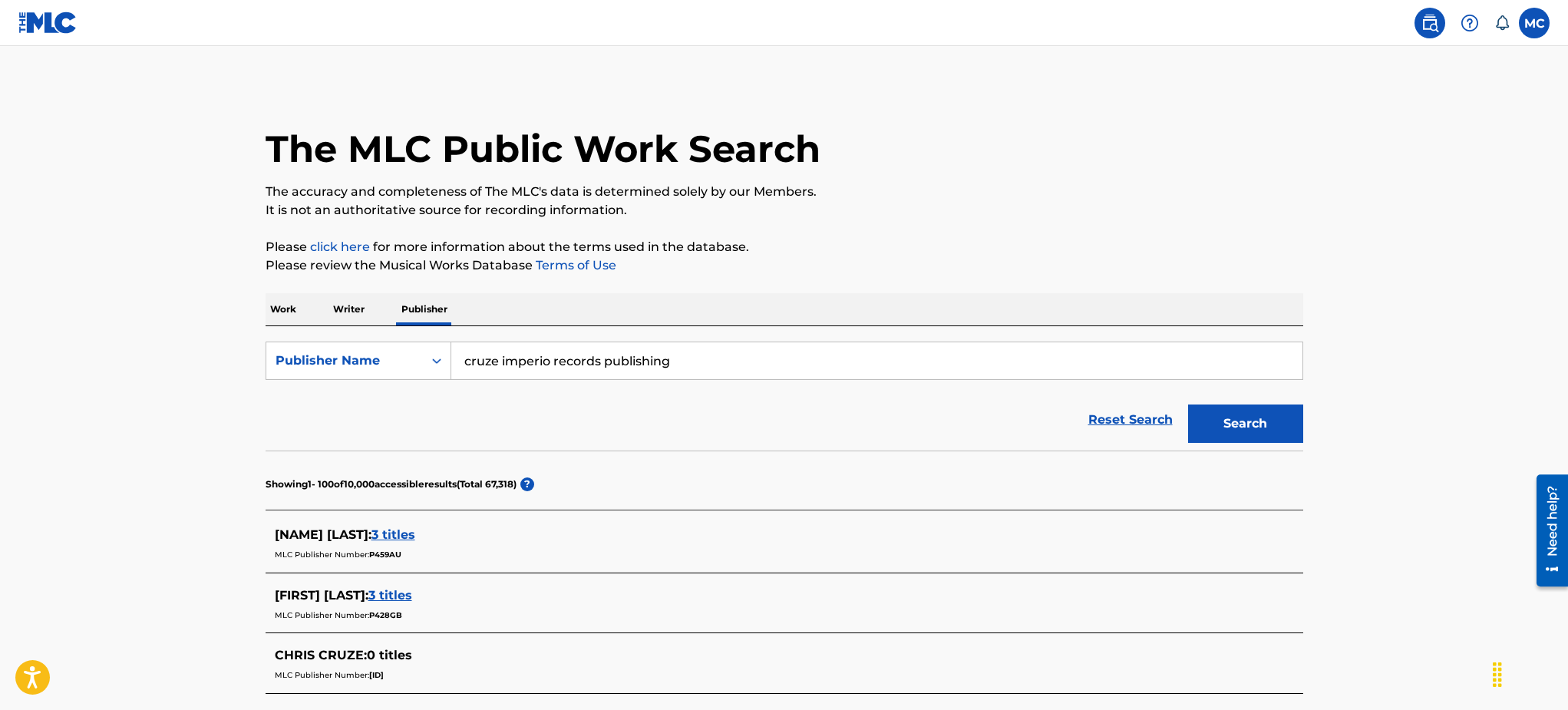 click on "Reset Search" at bounding box center [1131, 420] 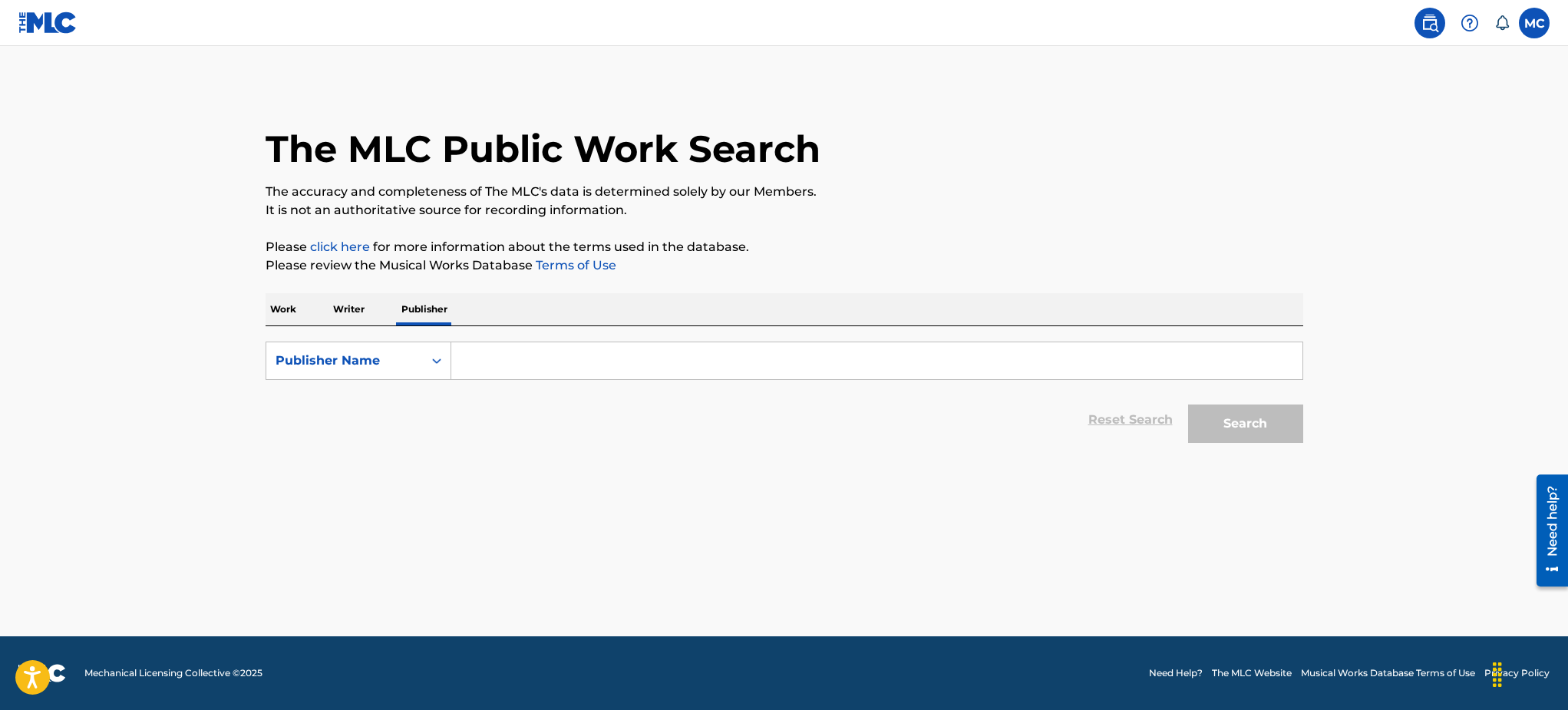 click on "Work" at bounding box center [283, 309] 